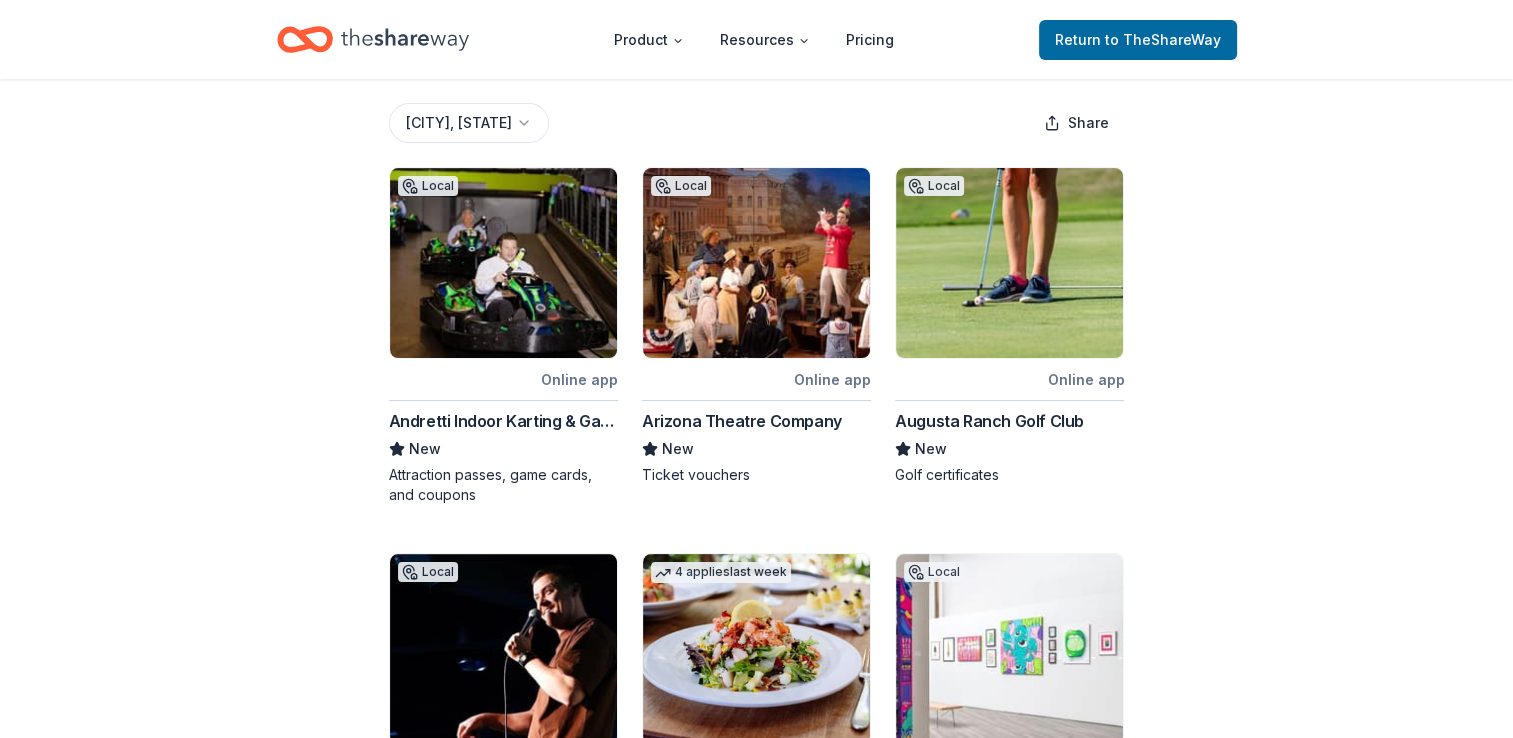 scroll, scrollTop: 328, scrollLeft: 0, axis: vertical 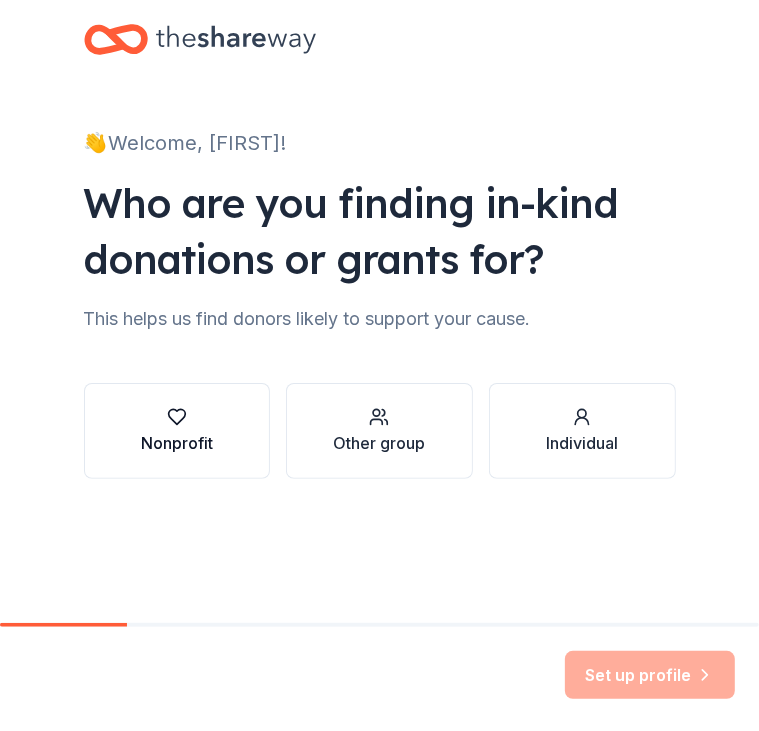 click at bounding box center [177, 417] 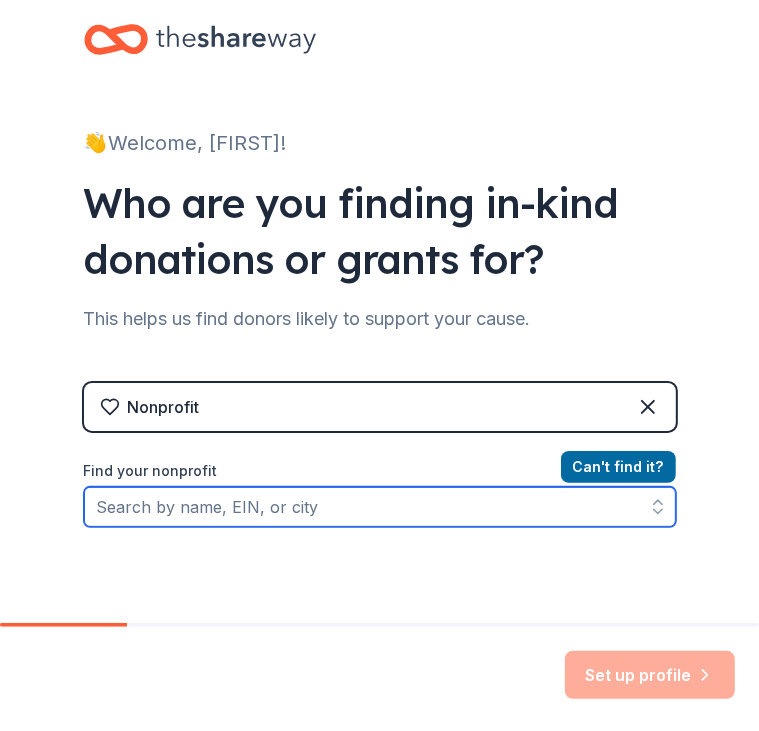 click on "Find your nonprofit" at bounding box center [380, 507] 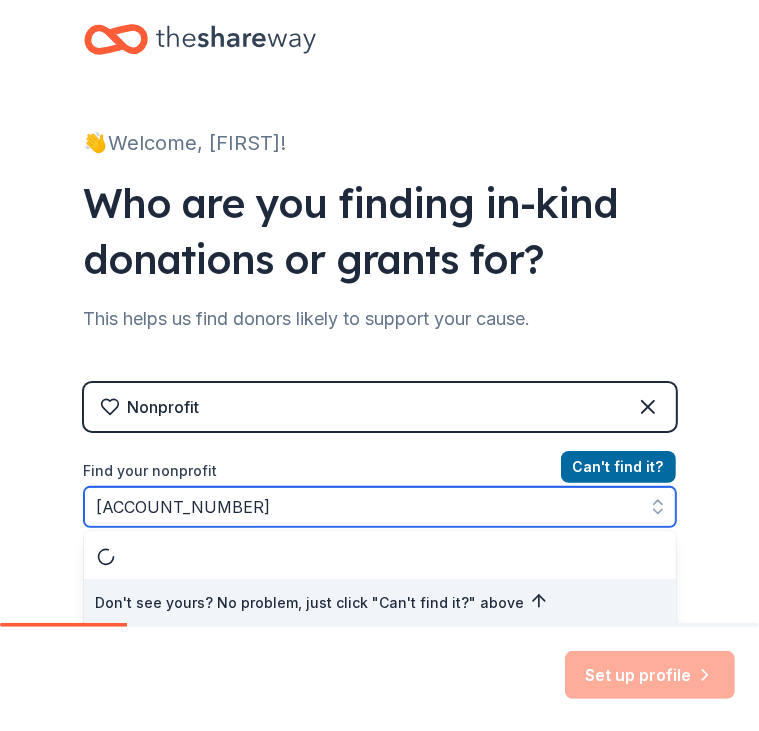 scroll, scrollTop: 4, scrollLeft: 0, axis: vertical 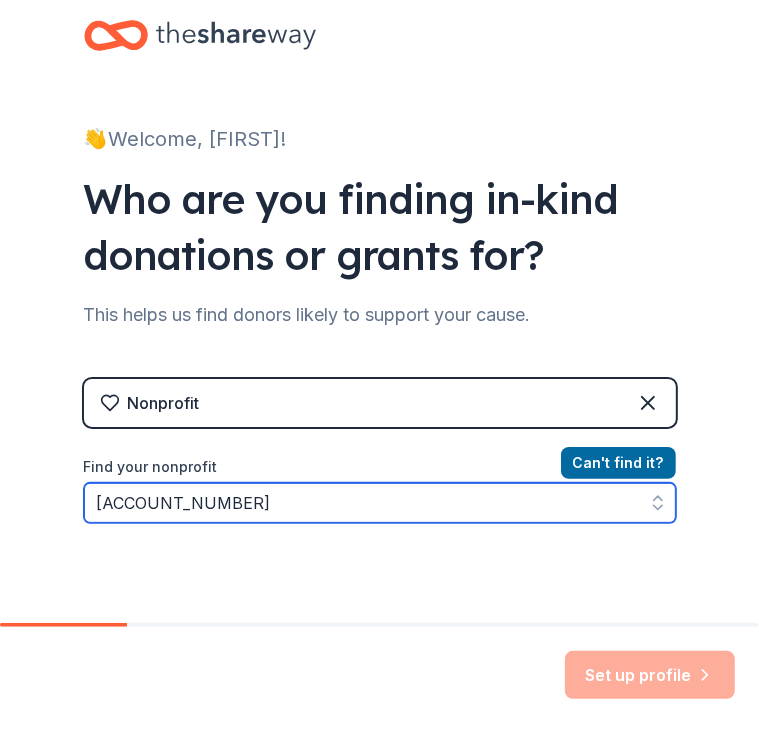 type on "[EIN]" 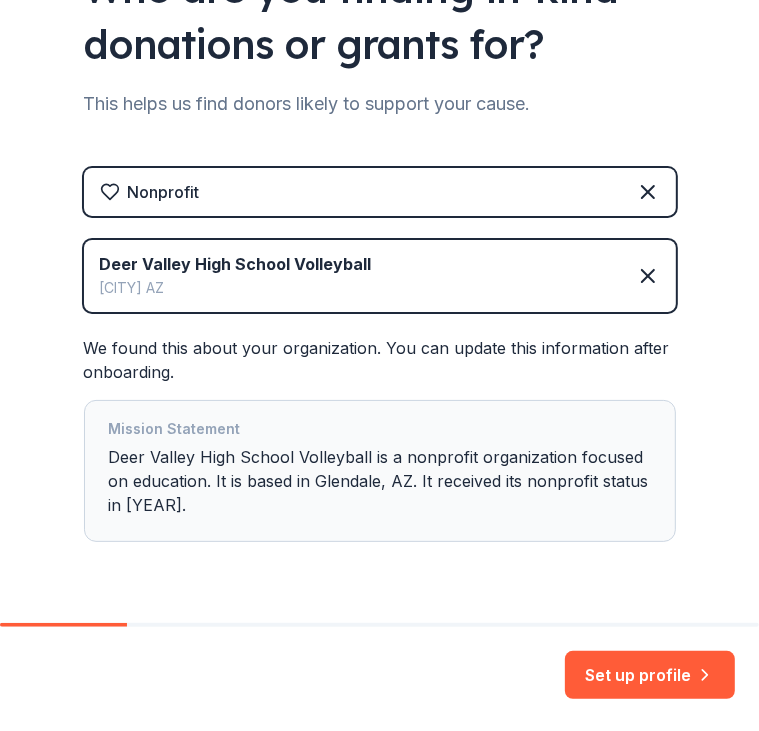 scroll, scrollTop: 220, scrollLeft: 0, axis: vertical 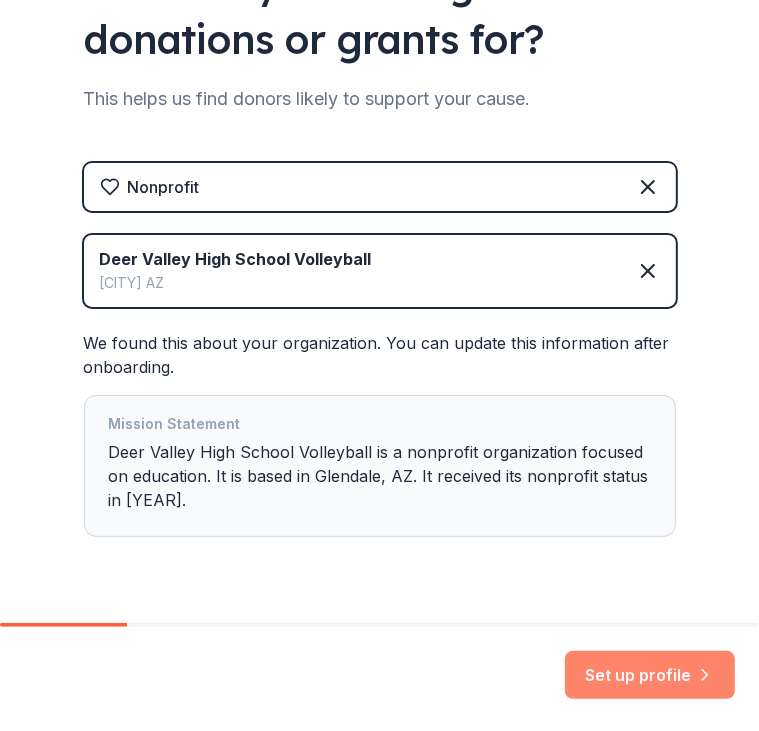 click on "Set up profile" at bounding box center (650, 675) 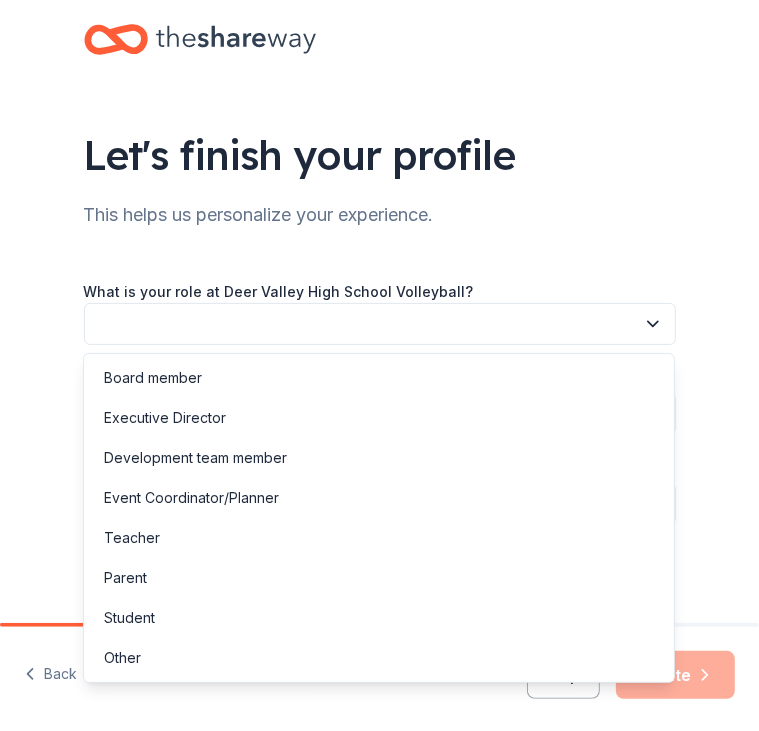 click at bounding box center (380, 324) 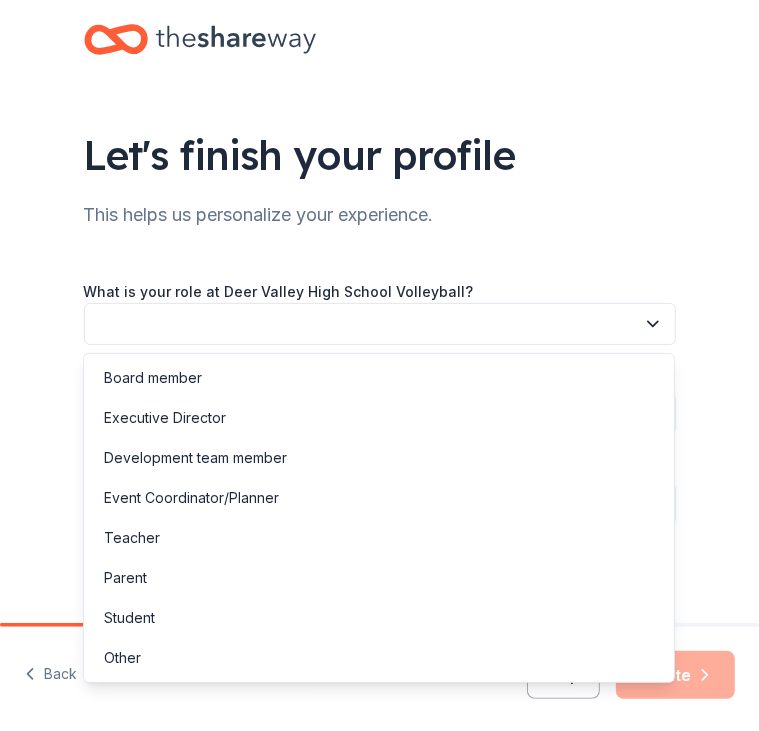 click at bounding box center [380, 324] 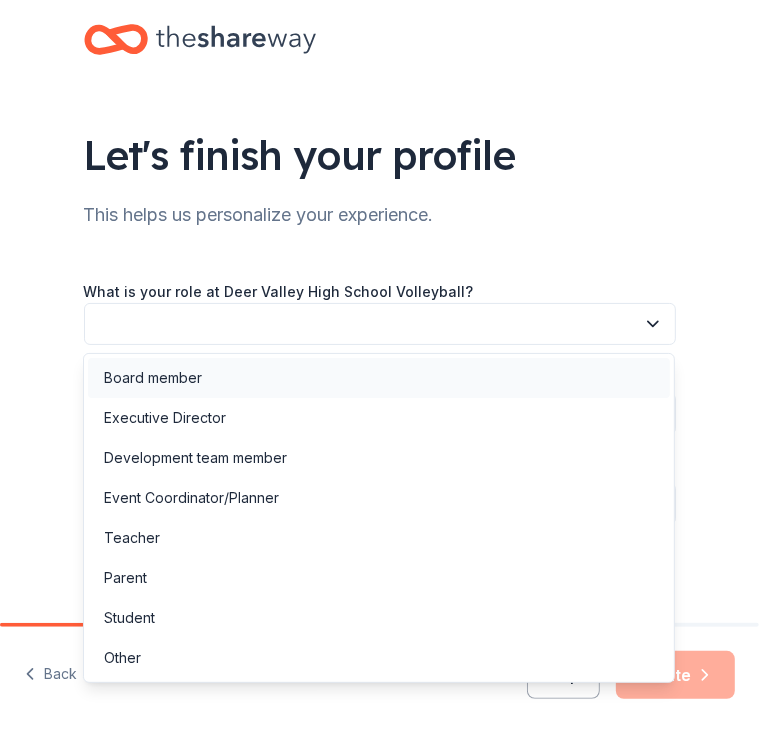 click on "Board member" at bounding box center [379, 378] 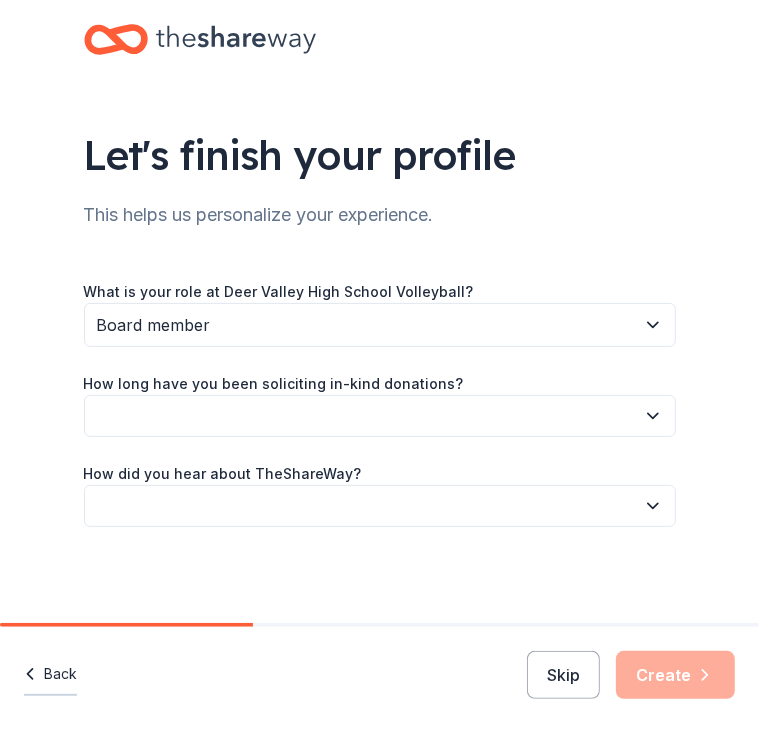 click on "Back" at bounding box center [50, 675] 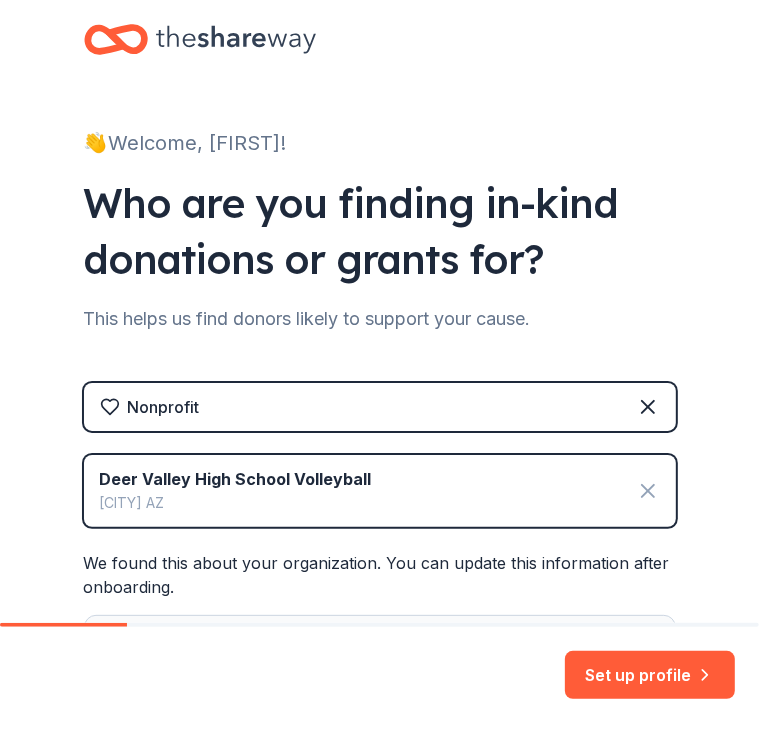 click 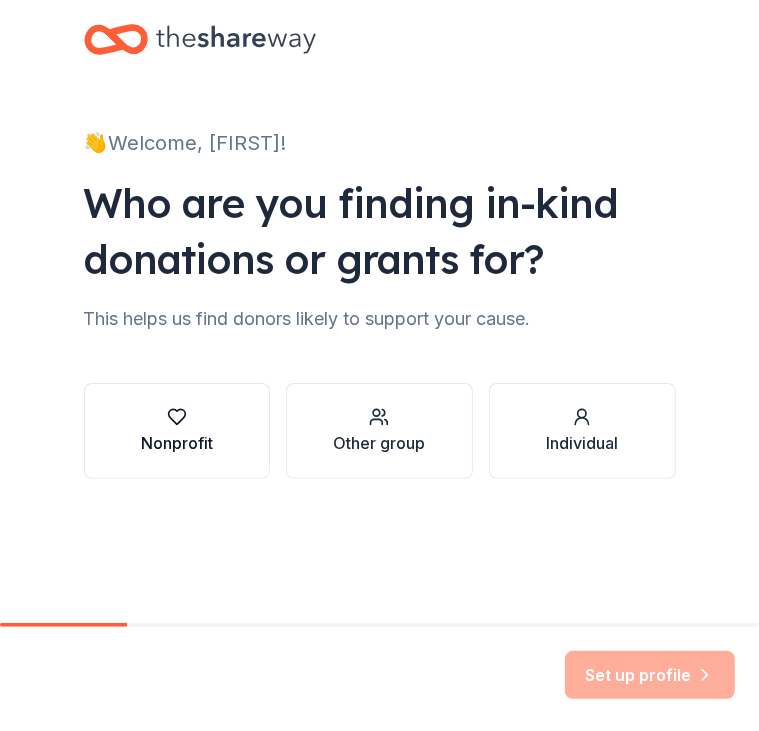 click on "Nonprofit" at bounding box center (177, 431) 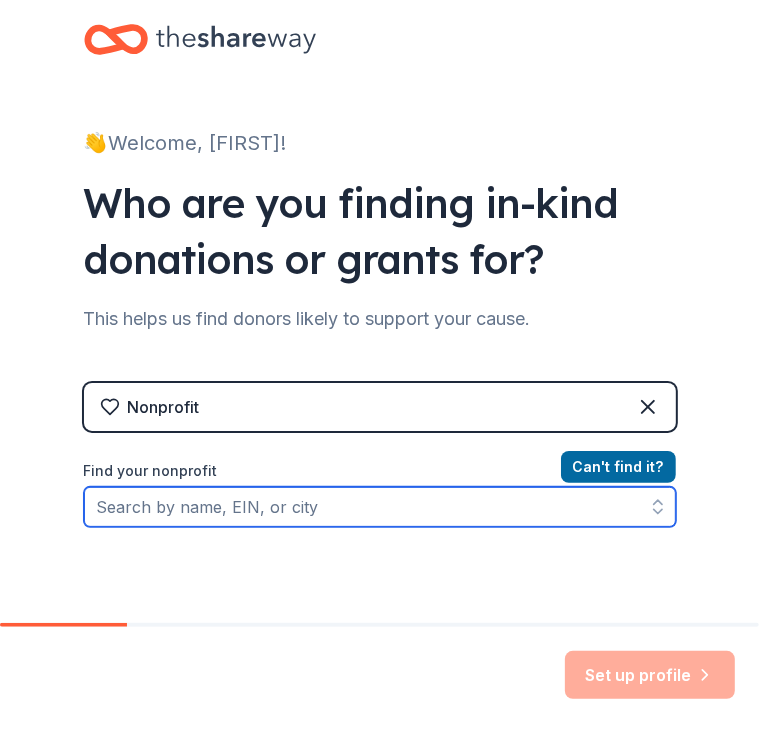 click on "Find your nonprofit" at bounding box center [380, 507] 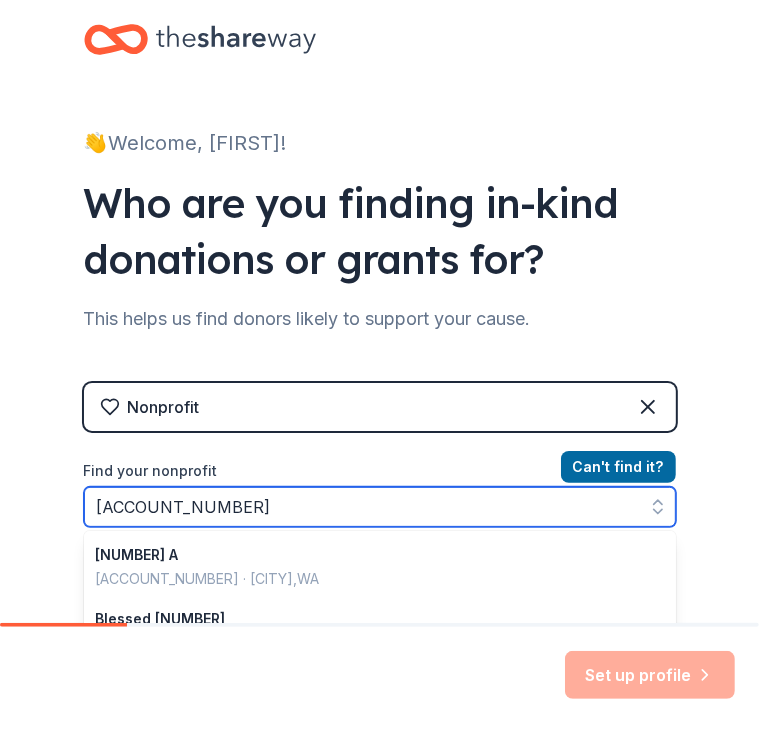 scroll, scrollTop: 148, scrollLeft: 0, axis: vertical 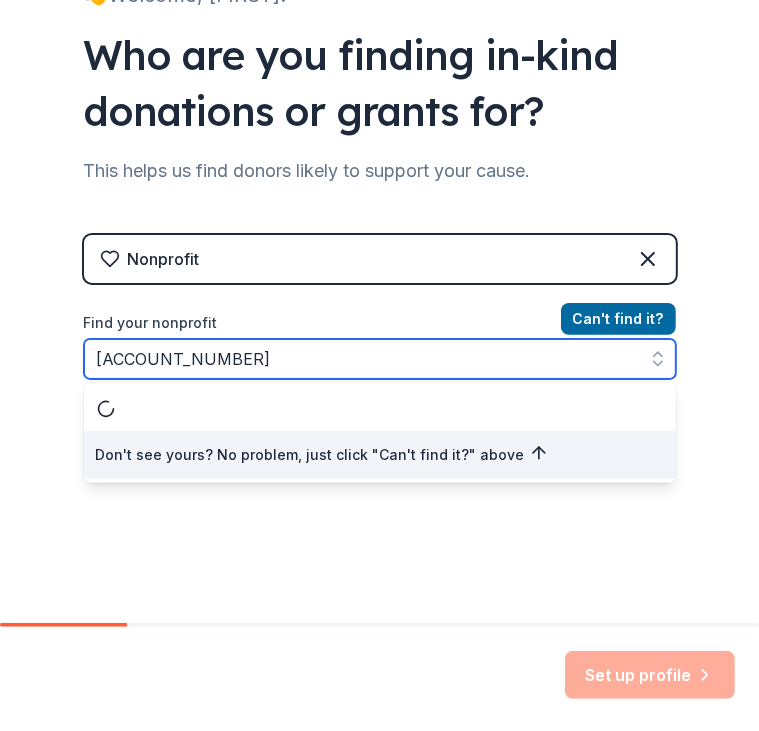 type on "26-3031199" 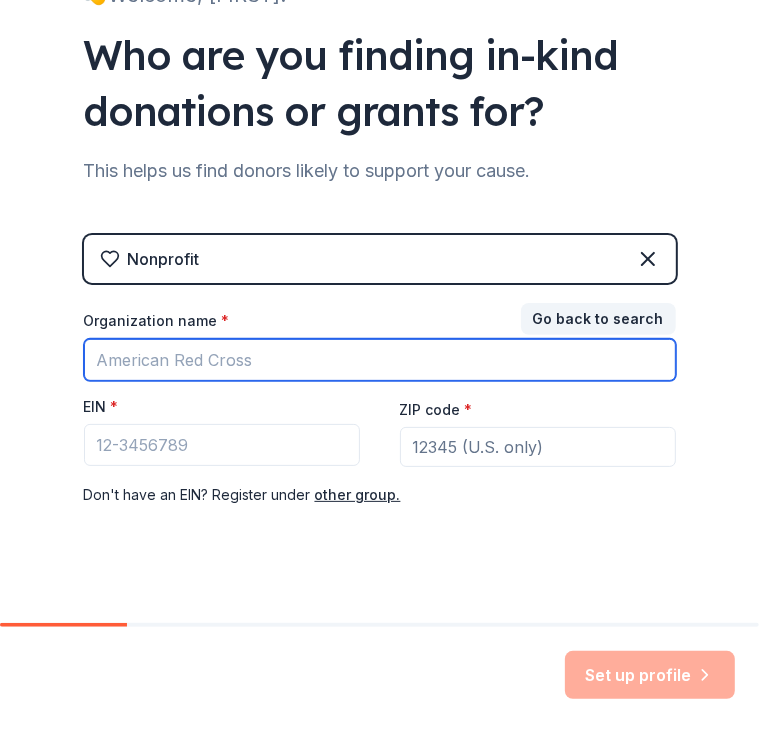 click on "Organization name *" at bounding box center [380, 360] 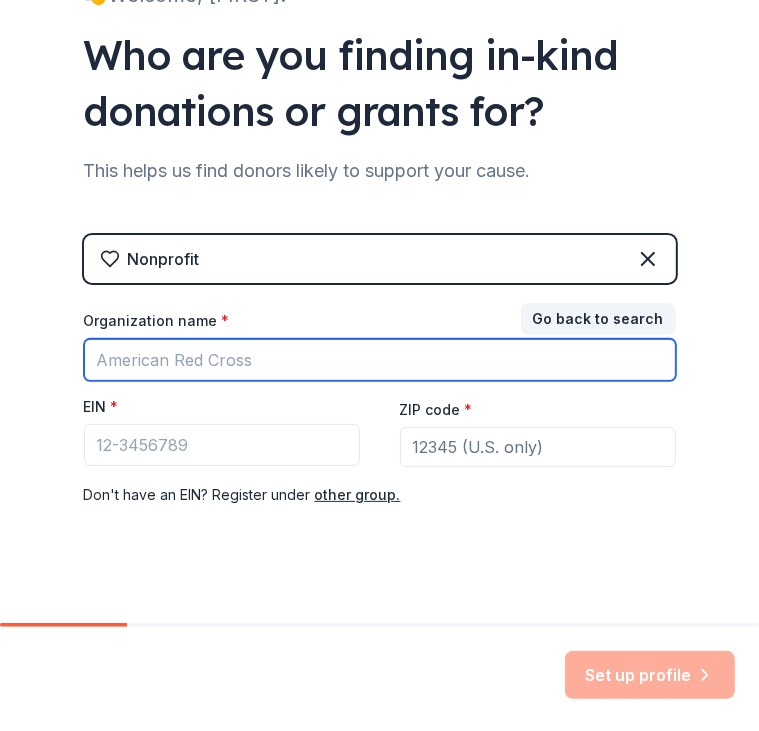 type on "Deer Valley Football Booster Club" 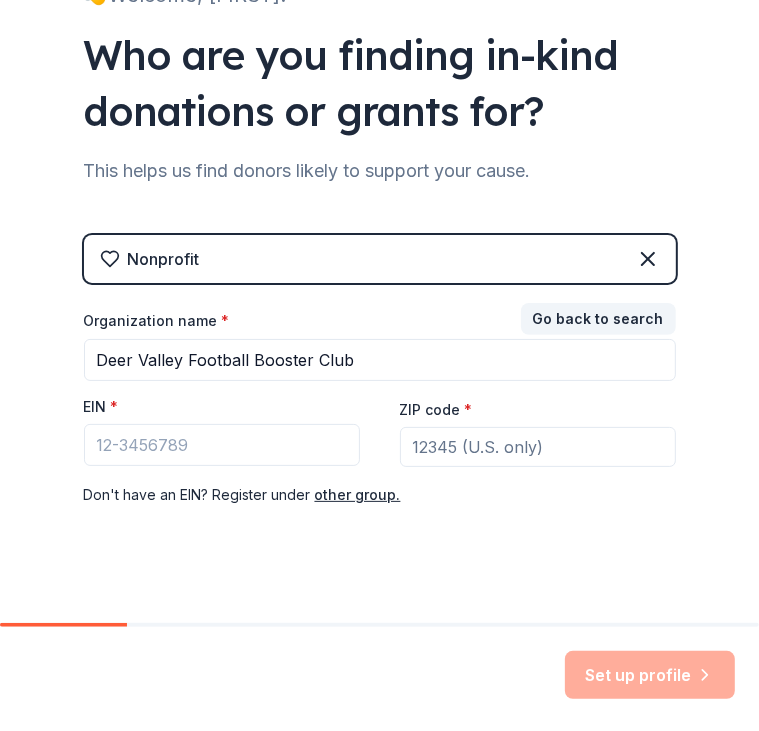 type on "85308" 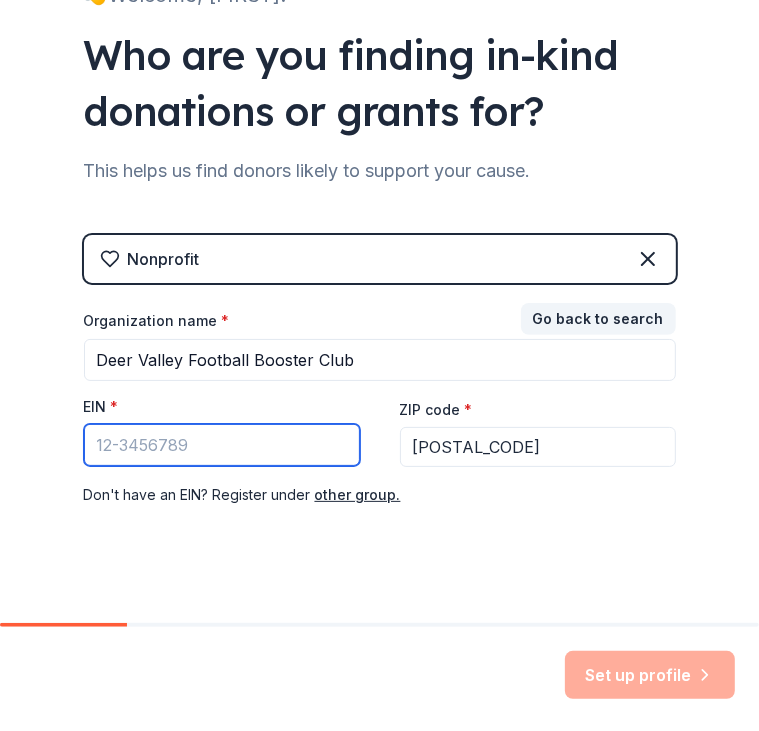 click on "EIN *" at bounding box center (222, 445) 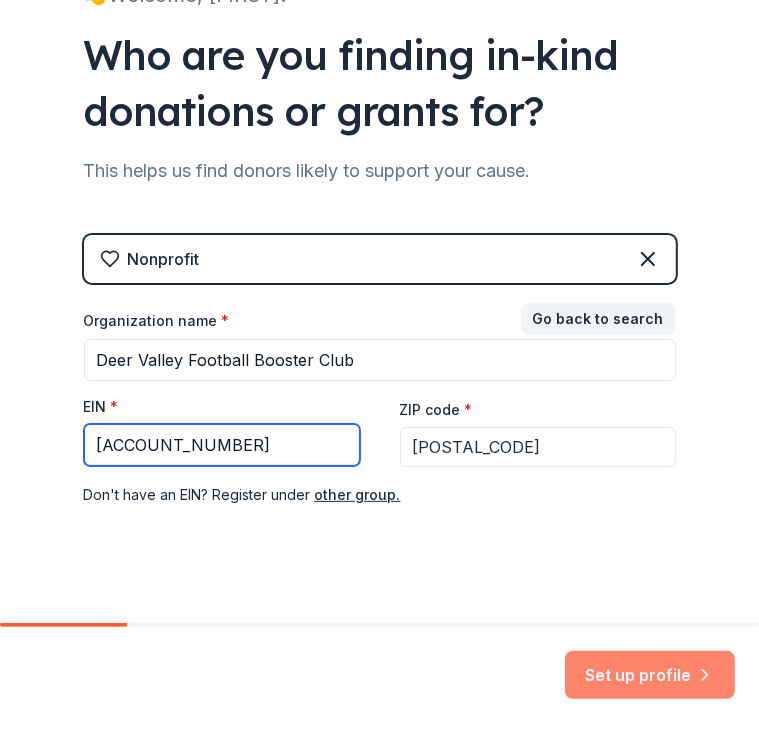 type on "26-3031199" 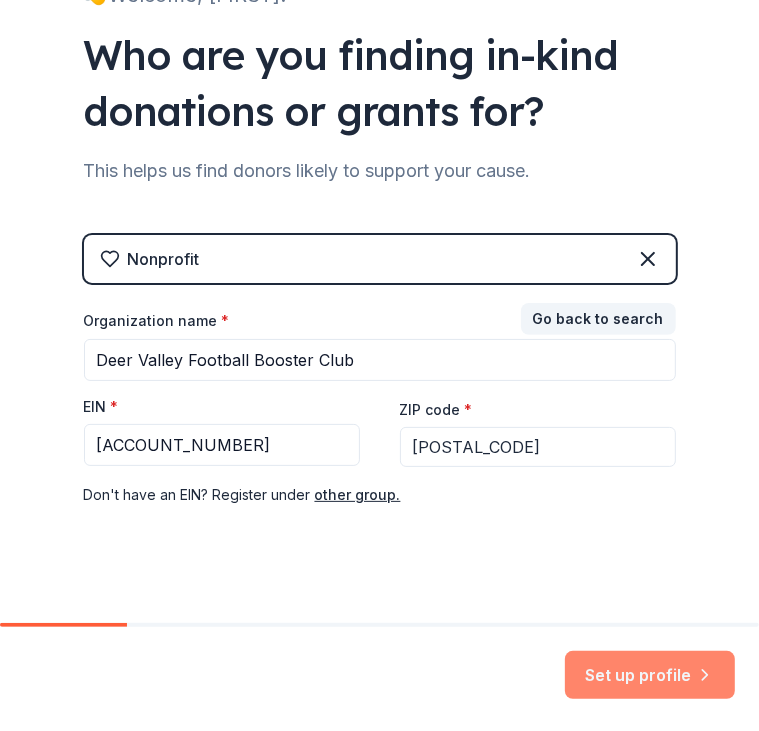 click on "Set up profile" at bounding box center [650, 675] 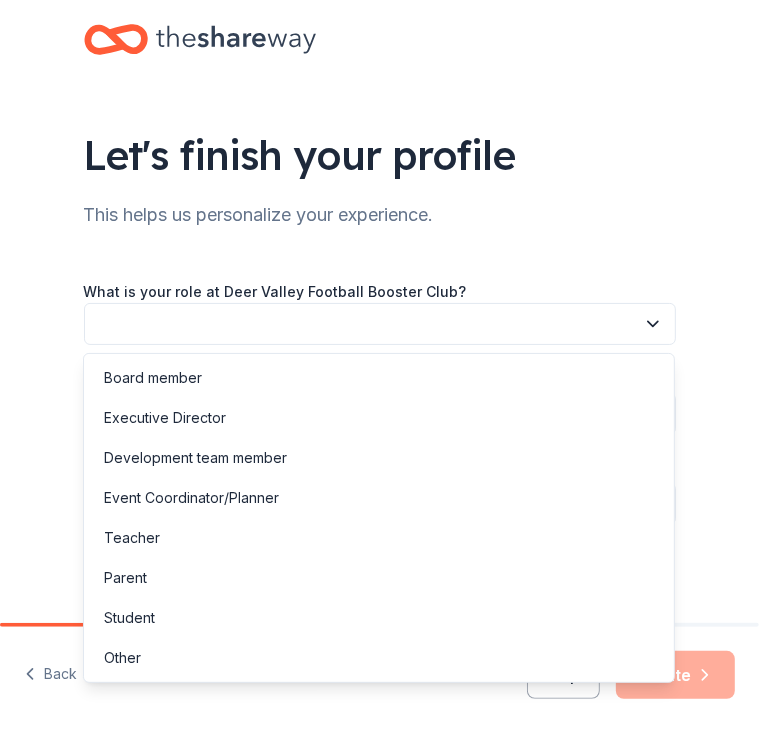 click at bounding box center (380, 324) 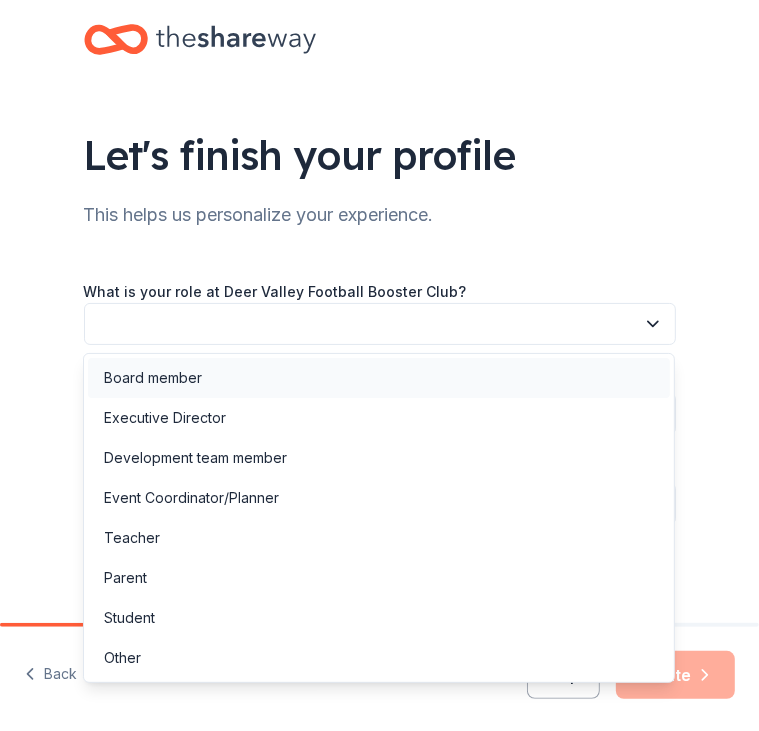 click on "Board member" at bounding box center (379, 378) 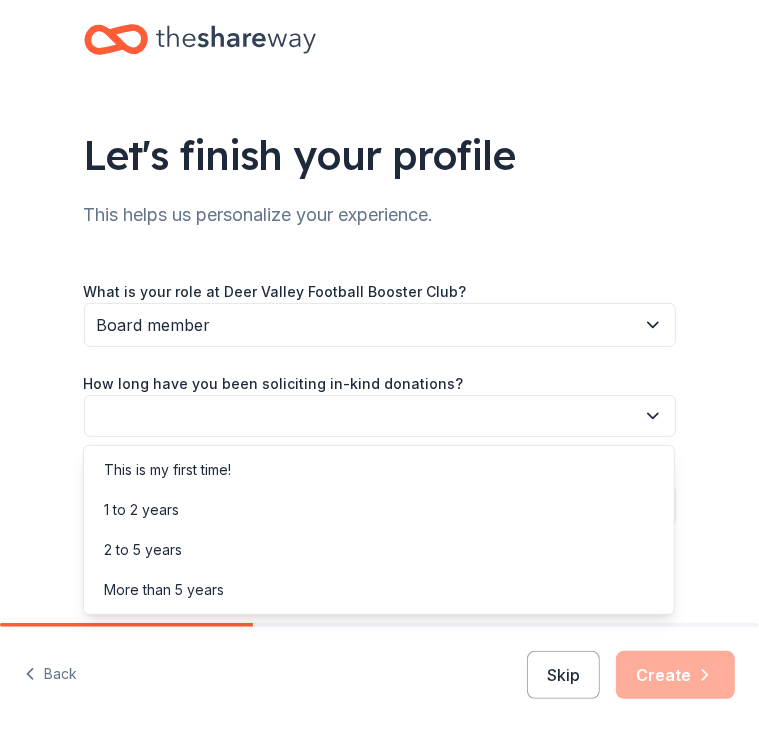 click at bounding box center (380, 416) 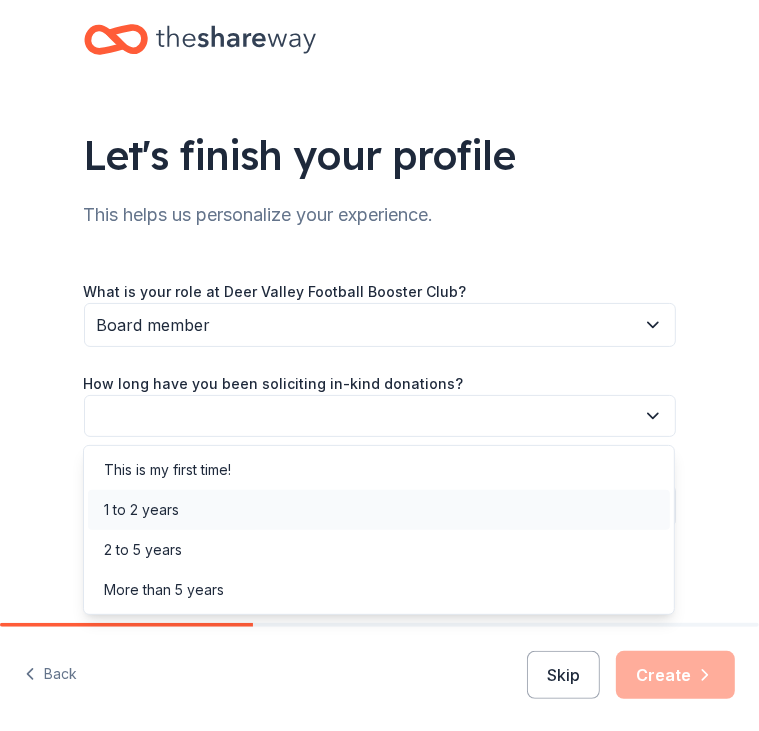 click on "1 to 2 years" at bounding box center (141, 510) 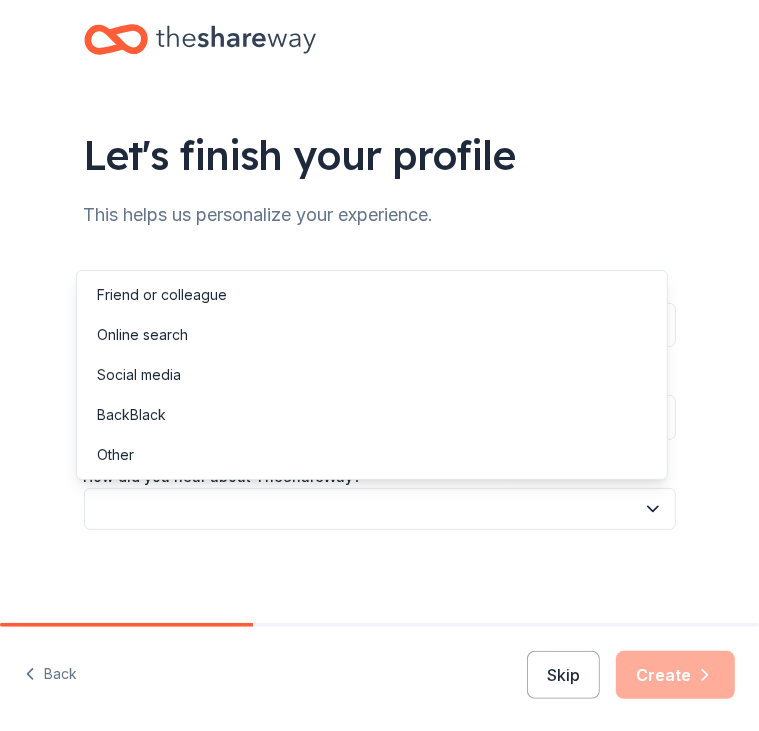 click at bounding box center (380, 509) 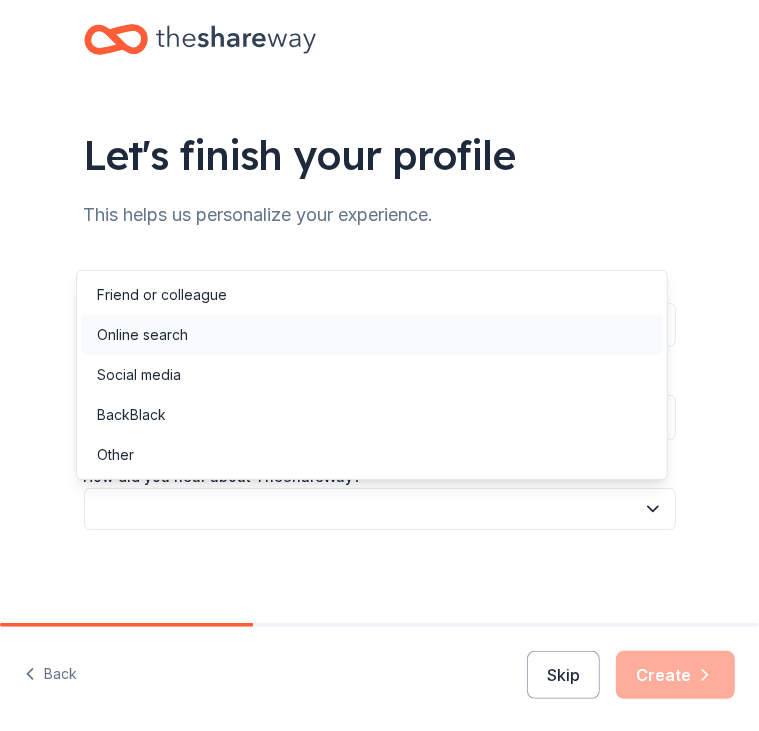 click on "Online search" at bounding box center (142, 335) 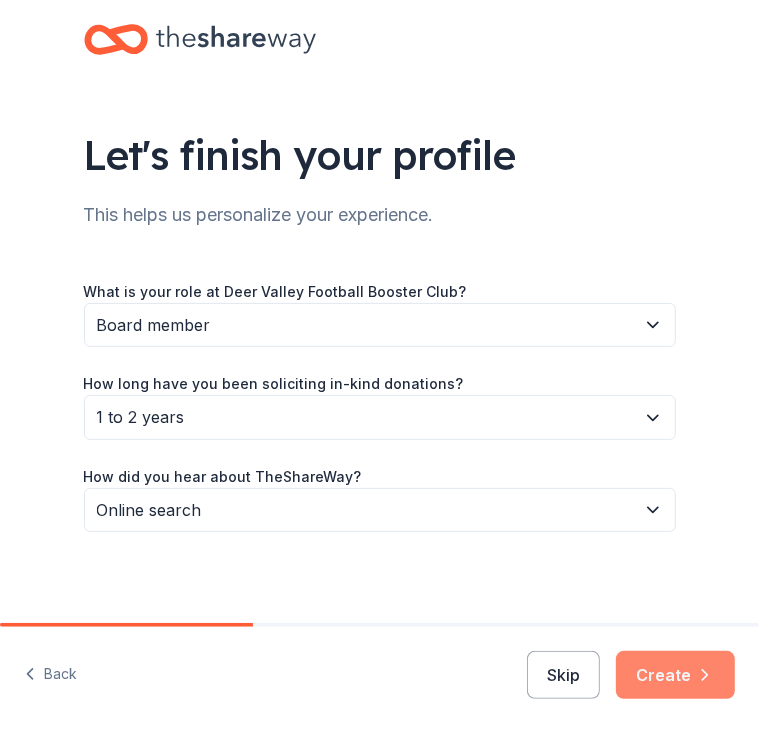 click on "Create" at bounding box center [675, 675] 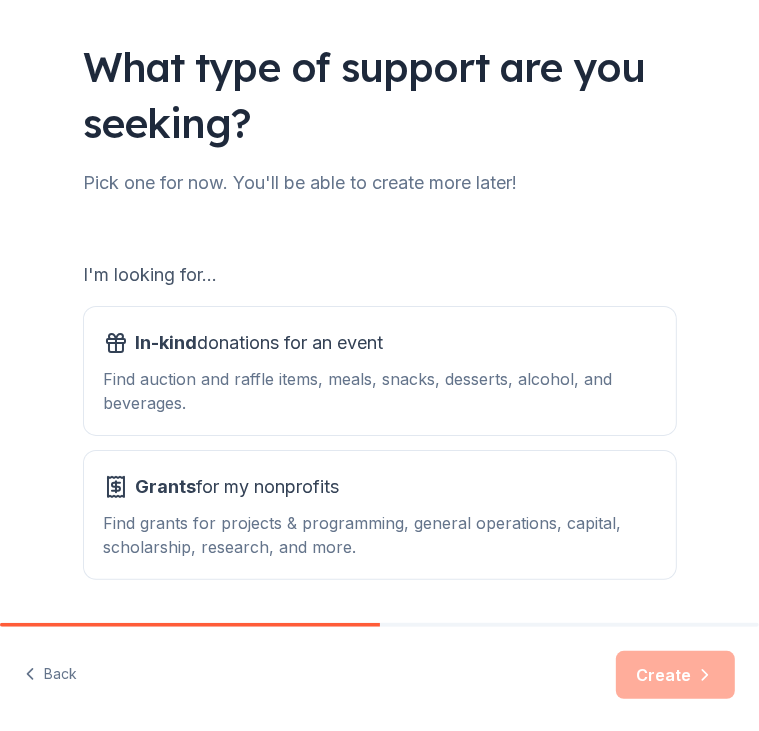 scroll, scrollTop: 152, scrollLeft: 0, axis: vertical 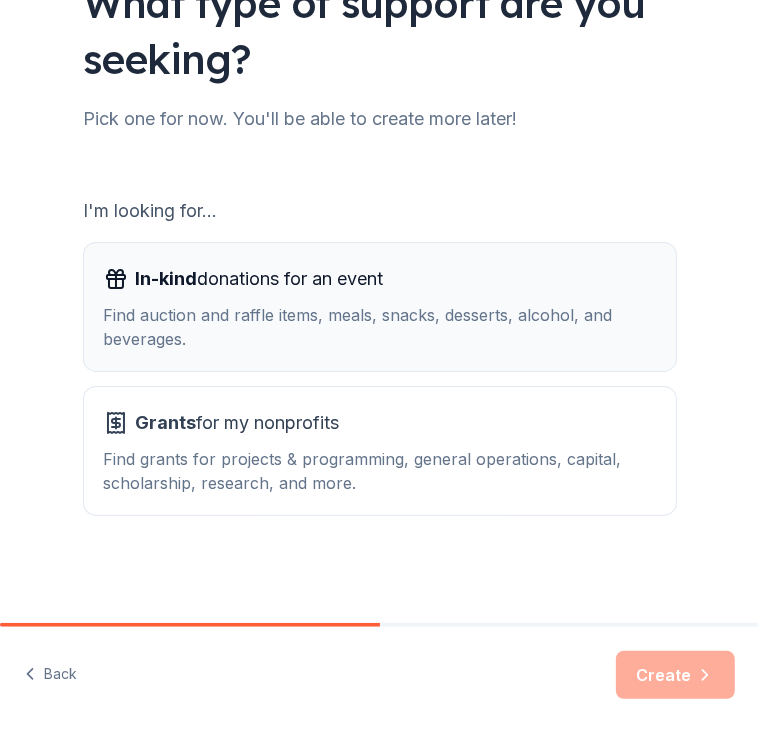 click on "Find auction and raffle items, meals, snacks, desserts, alcohol, and beverages." at bounding box center (380, 327) 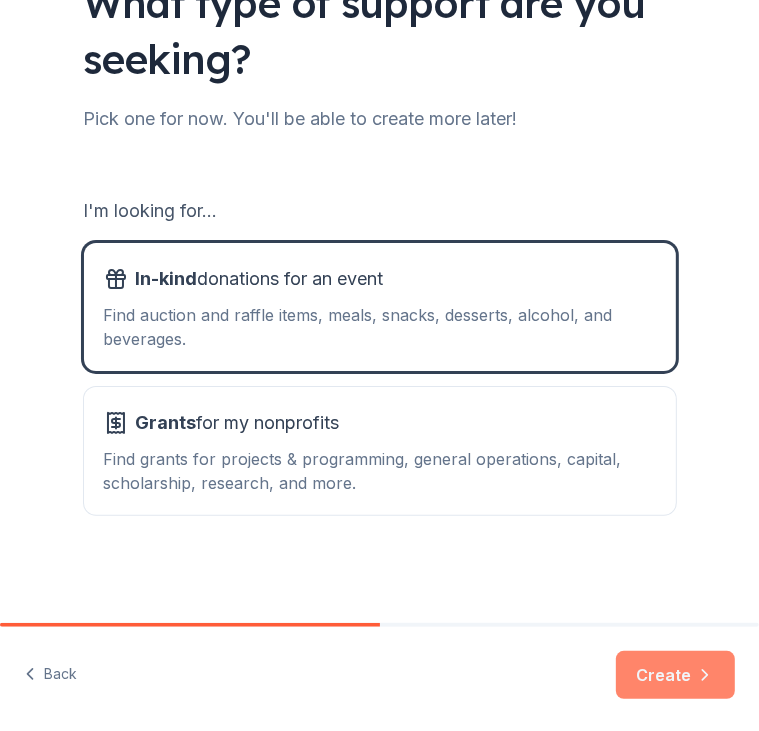 click on "Create" at bounding box center [675, 675] 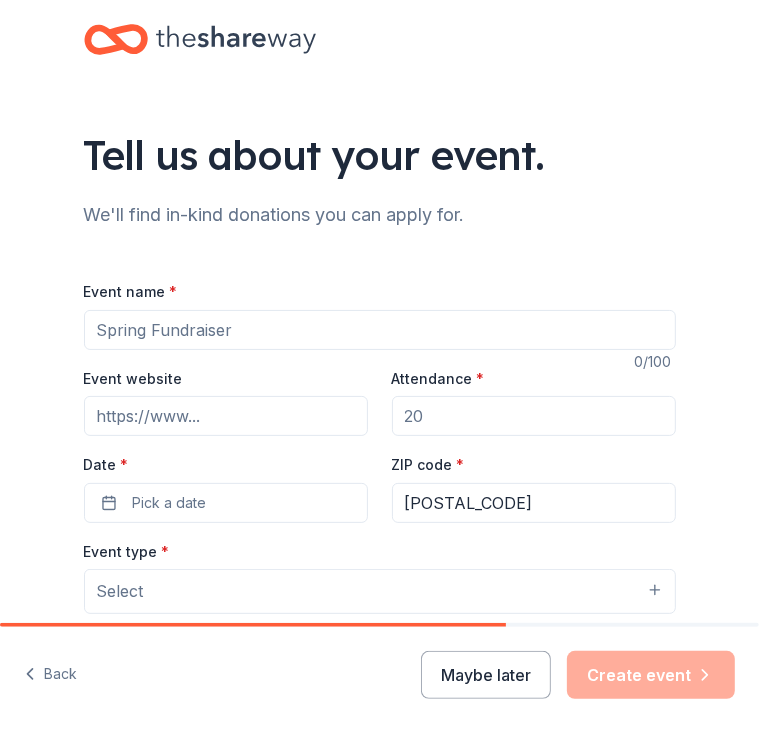 click on "Event name *" at bounding box center (380, 330) 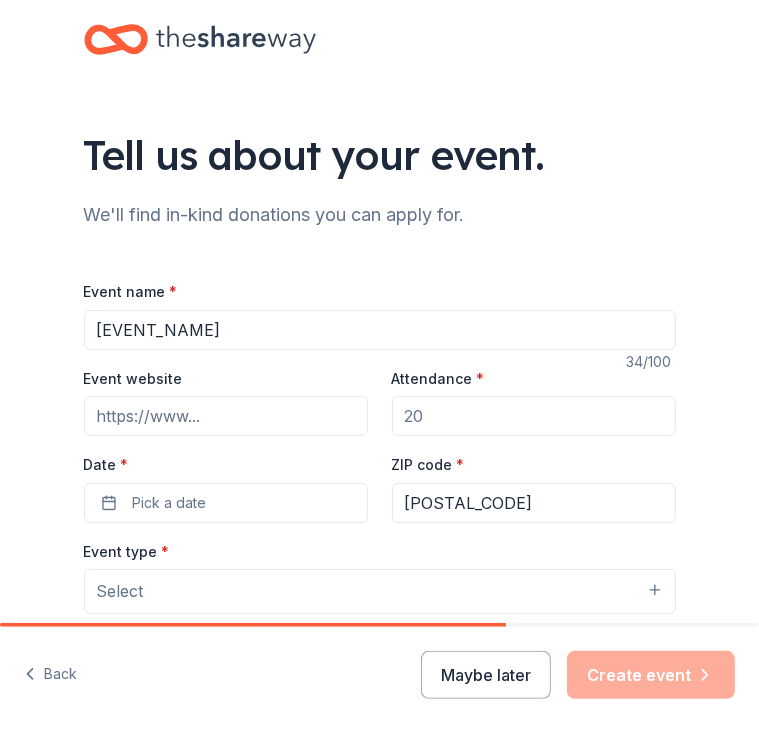 click on "2024 DVHS Varsity Football Banquet" at bounding box center [380, 330] 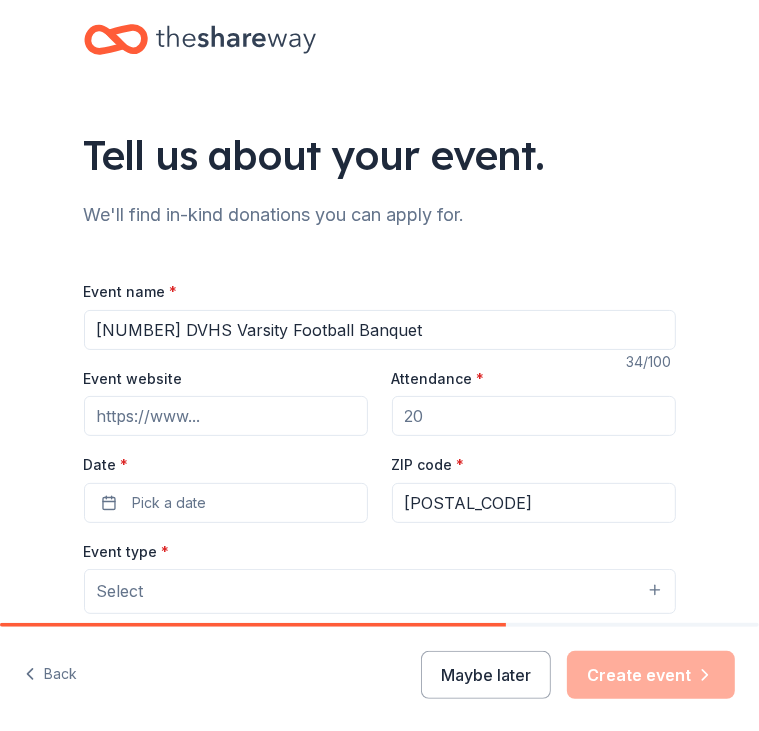 type on "2025 DVHS Varsity Football Banquet" 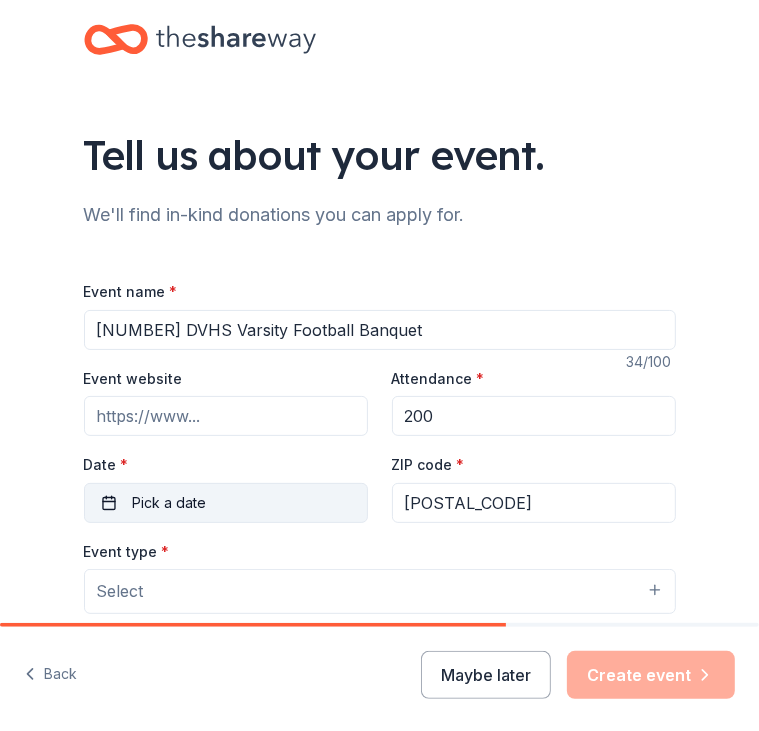 type on "200" 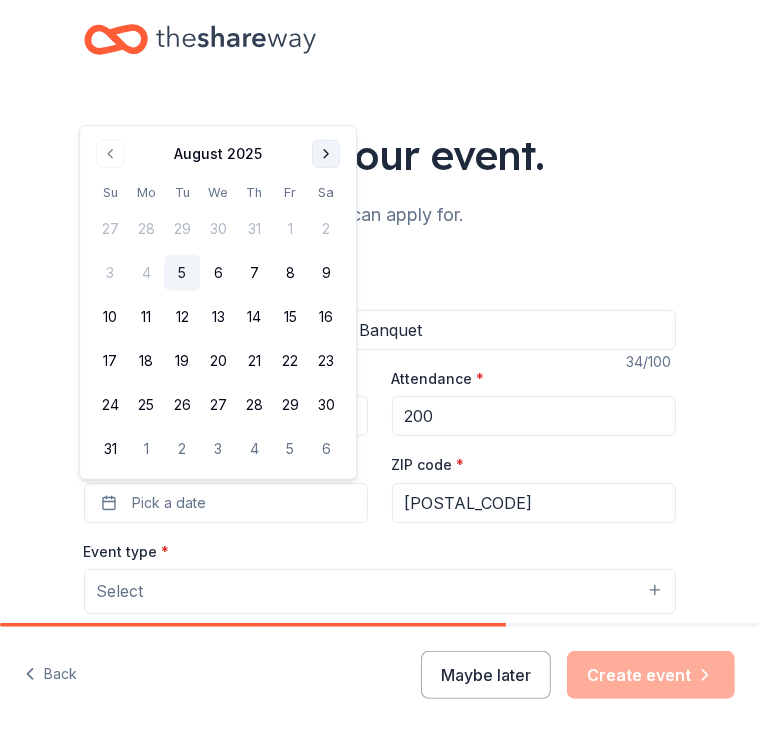 click at bounding box center [326, 154] 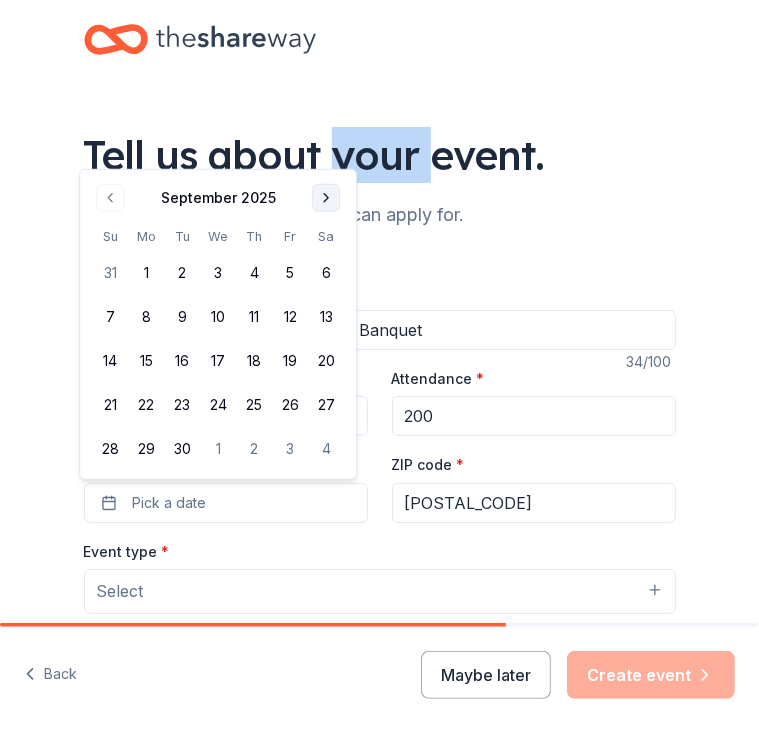 click on "Tell us about your event." at bounding box center (380, 155) 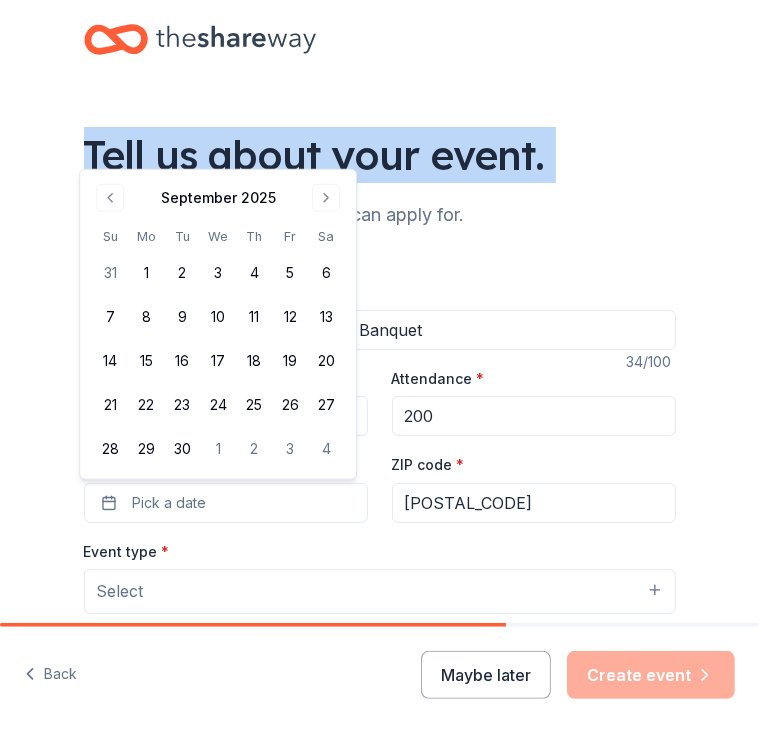 click on "Tell us about your event." at bounding box center [380, 155] 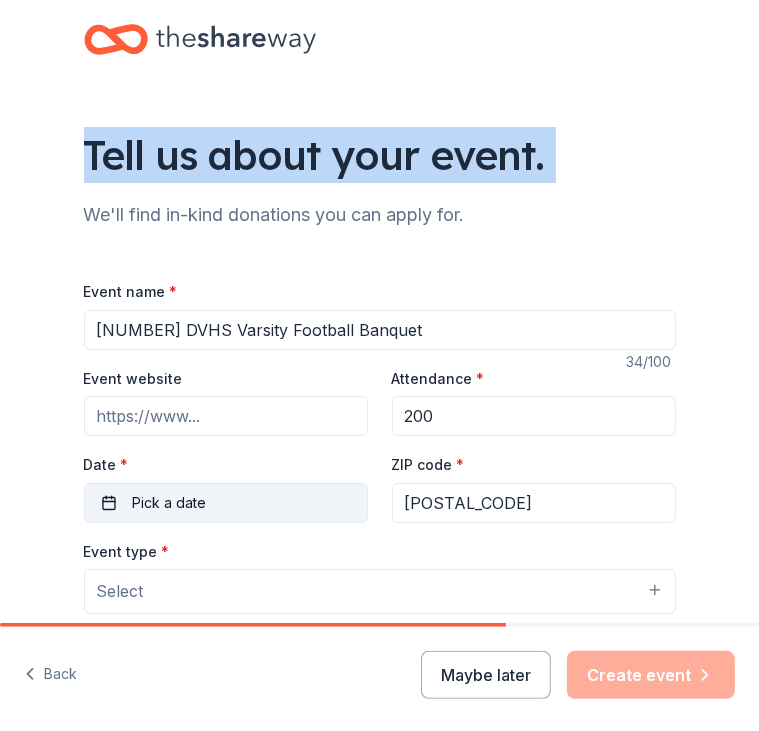 click on "Pick a date" at bounding box center (226, 503) 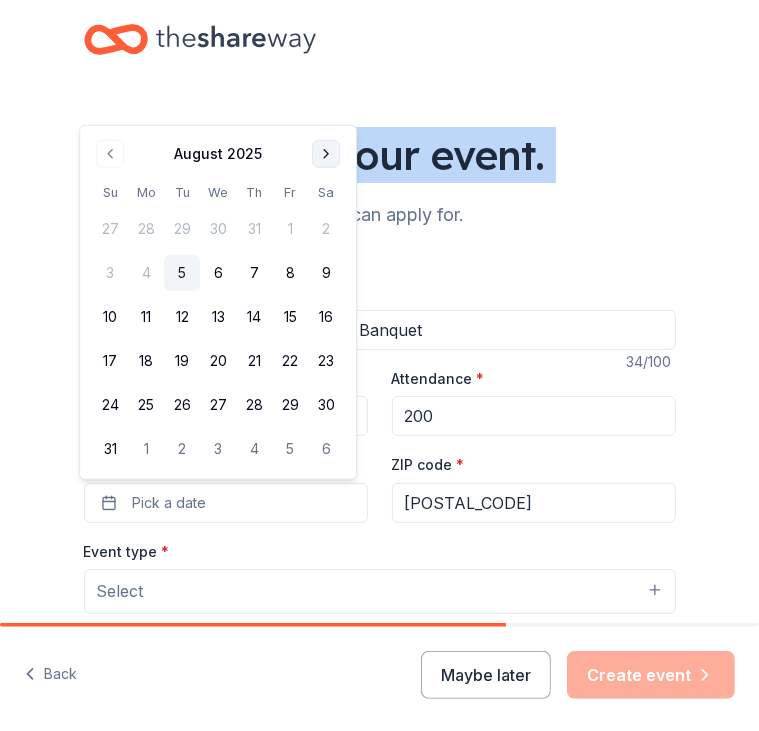 click at bounding box center (326, 154) 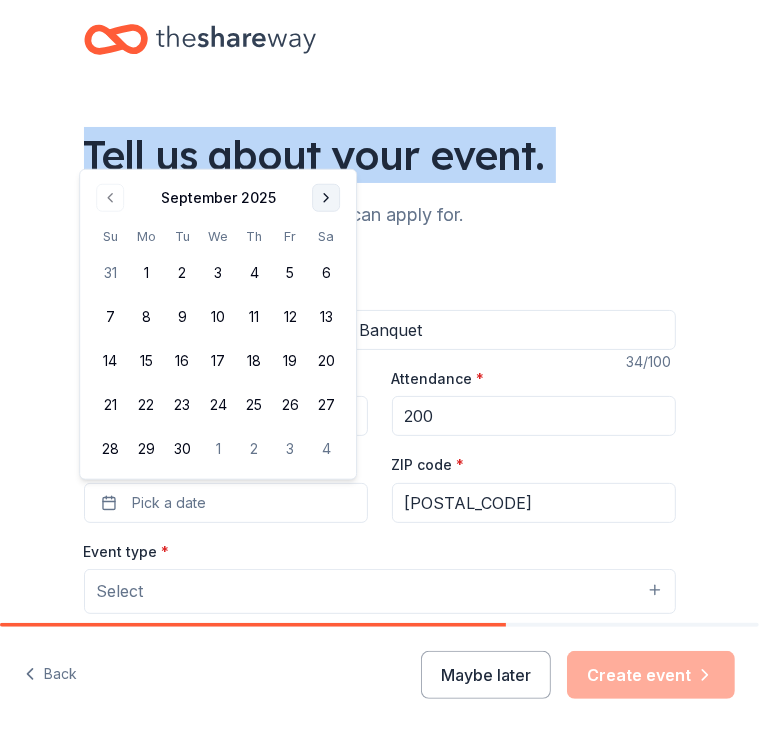 click at bounding box center (326, 198) 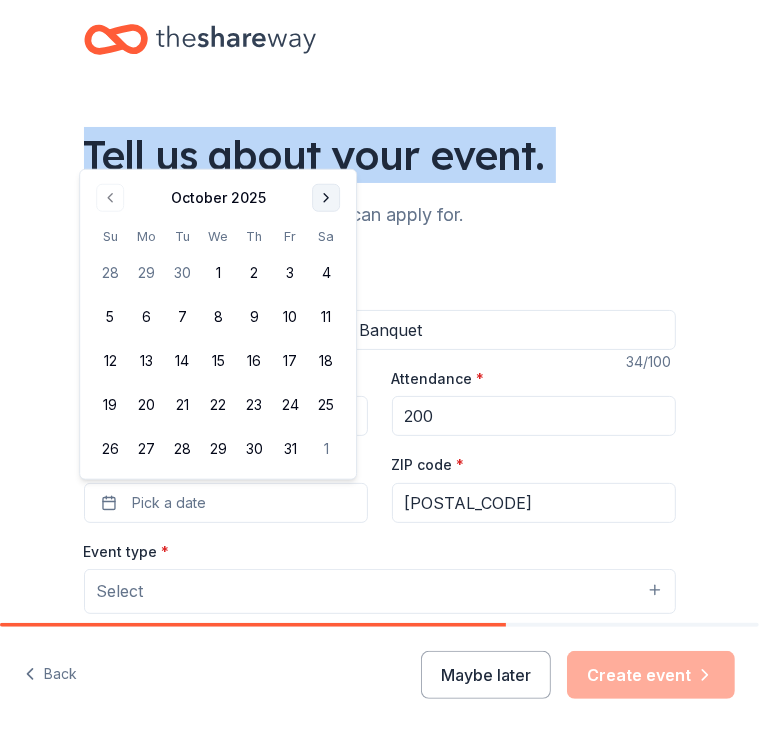 click at bounding box center (326, 198) 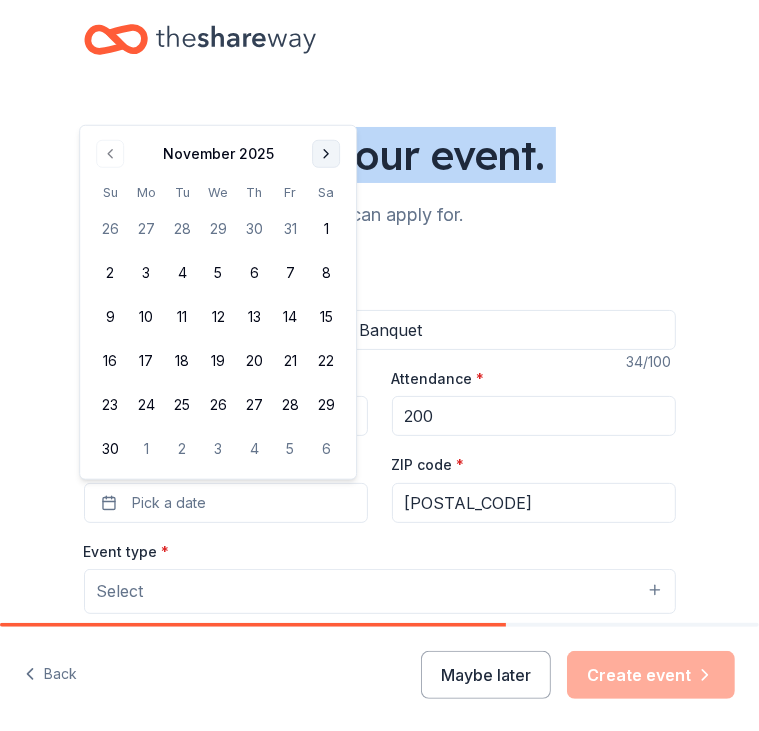 click at bounding box center [326, 154] 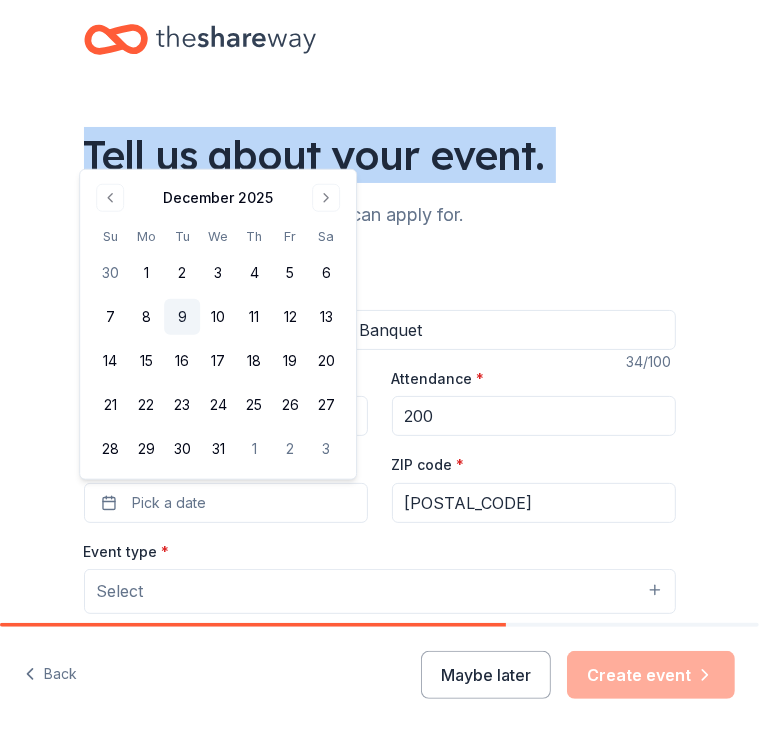 click on "9" at bounding box center (182, 317) 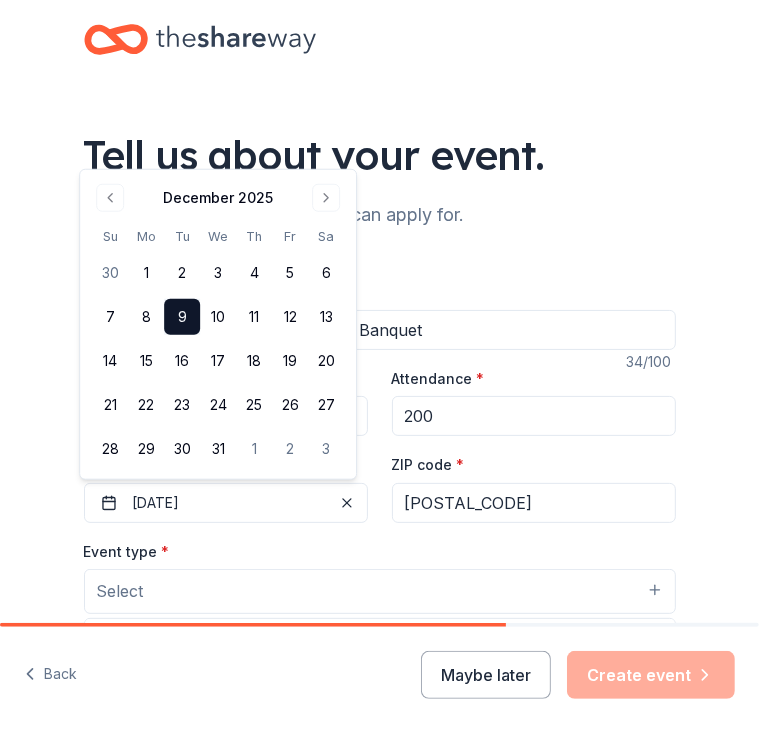 click on "Select" at bounding box center [380, 591] 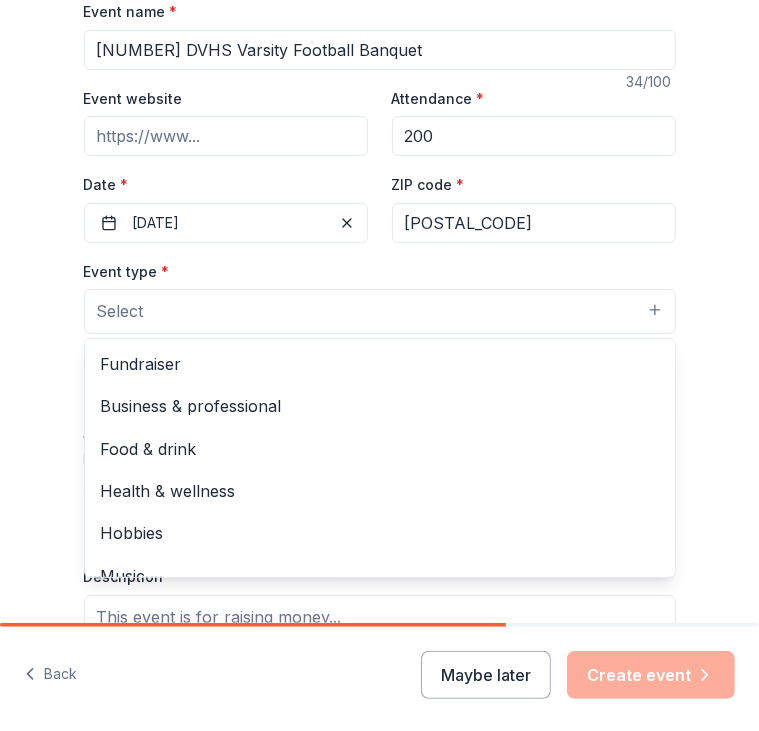 scroll, scrollTop: 284, scrollLeft: 0, axis: vertical 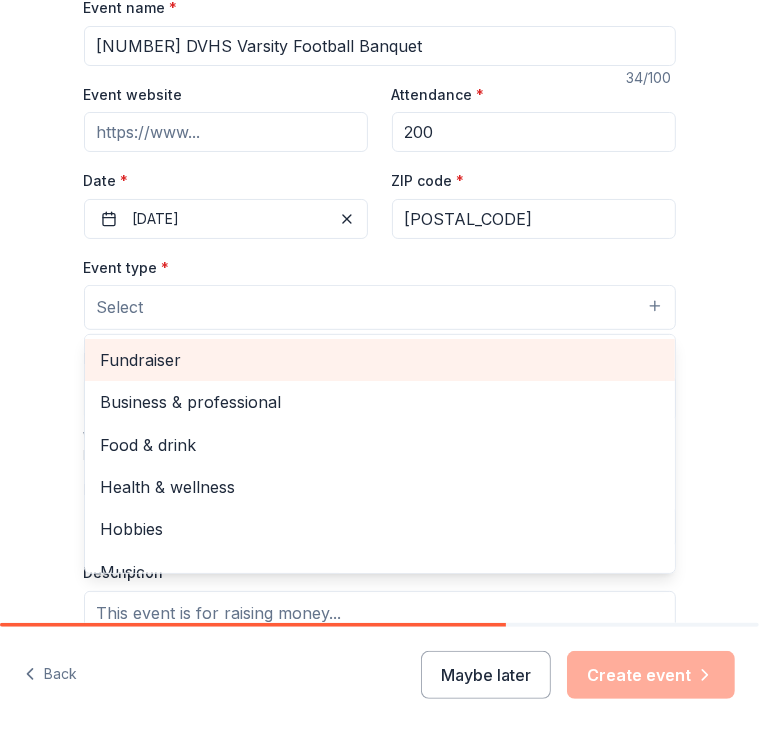 click on "Fundraiser" at bounding box center (380, 360) 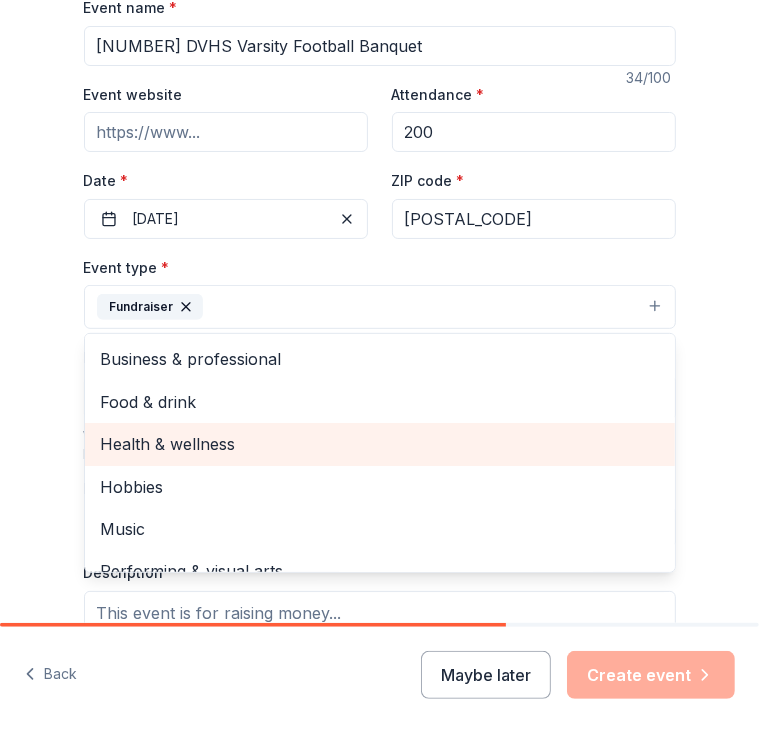 scroll, scrollTop: 24, scrollLeft: 0, axis: vertical 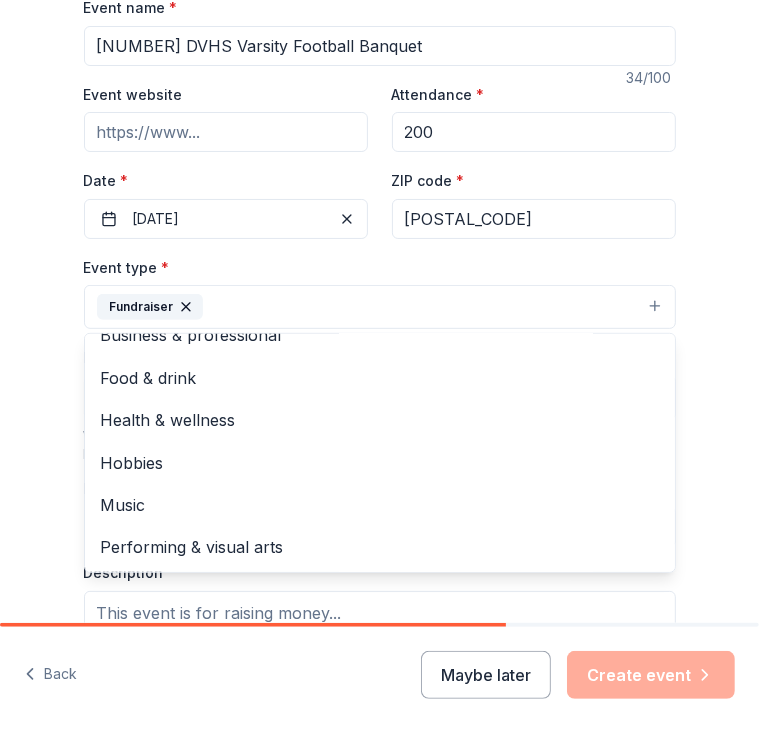 click on "Tell us about your event. We'll find in-kind donations you can apply for. Event name * 2025 DVHS Varsity Football Banquet 34 /100 Event website Attendance * 200 Date * 12/09/2025 ZIP code * 85308 Event type * Fundraiser Business & professional Food & drink Health & wellness Hobbies Music Performing & visual arts Demographic Select We use this information to help brands find events with their target demographic to sponsor their products. Mailing address Apt/unit Description What are you looking for? * Auction & raffle Meals Snacks Desserts Alcohol Beverages Send me reminders Email me reminders of donor application deadlines Recurring event" at bounding box center [379, 371] 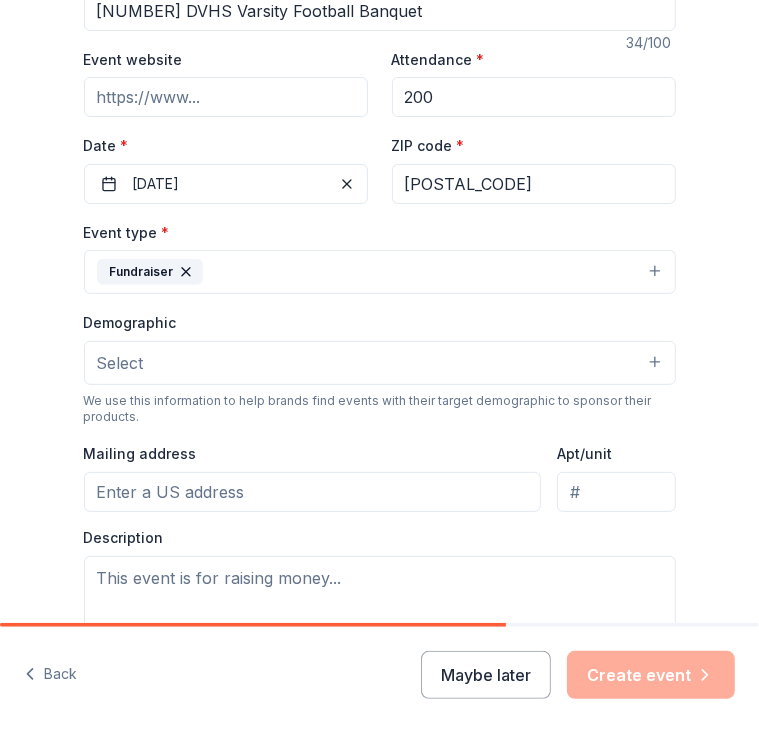 scroll, scrollTop: 323, scrollLeft: 0, axis: vertical 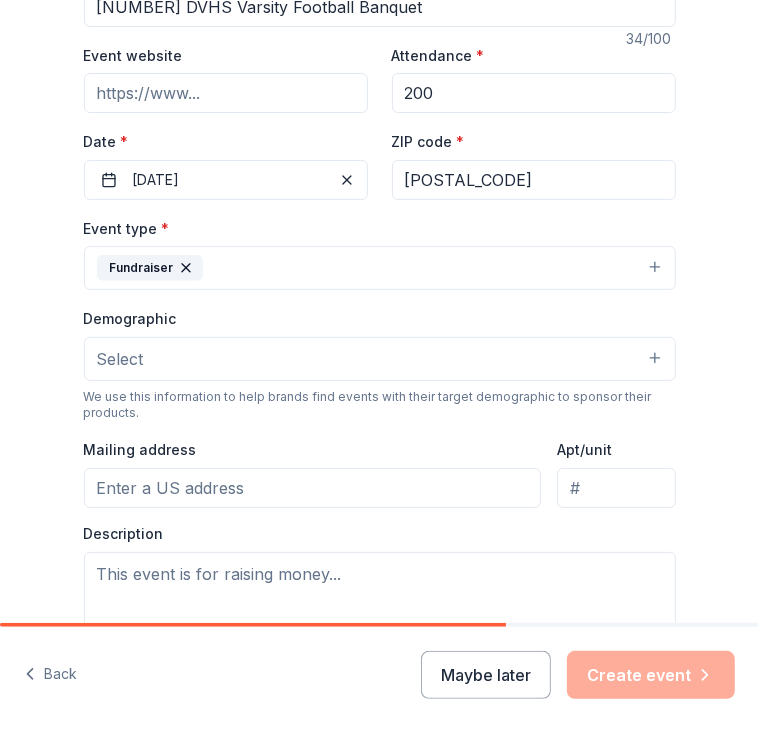 click on "Select" at bounding box center [380, 359] 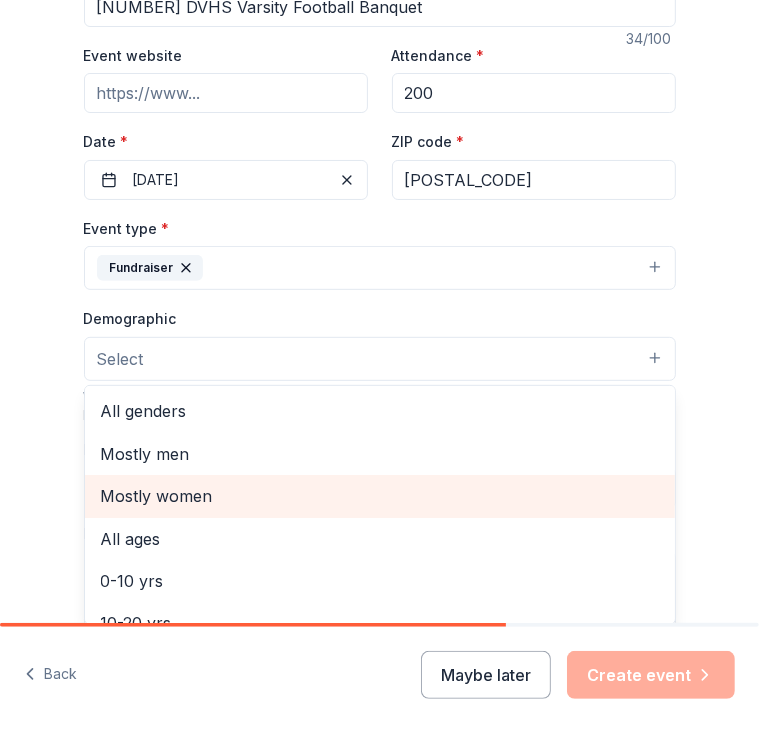 scroll, scrollTop: 0, scrollLeft: 0, axis: both 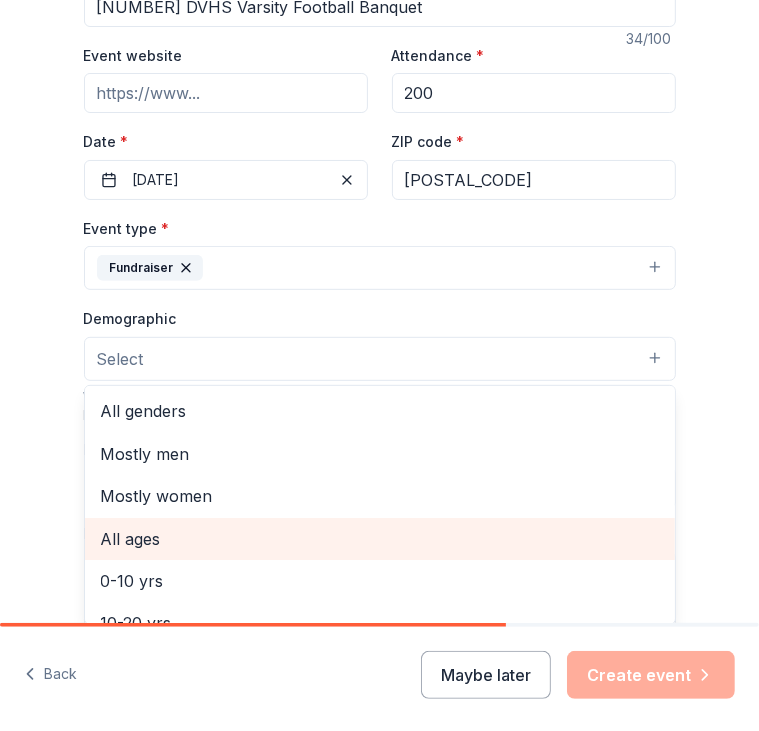 click on "All ages" at bounding box center [380, 539] 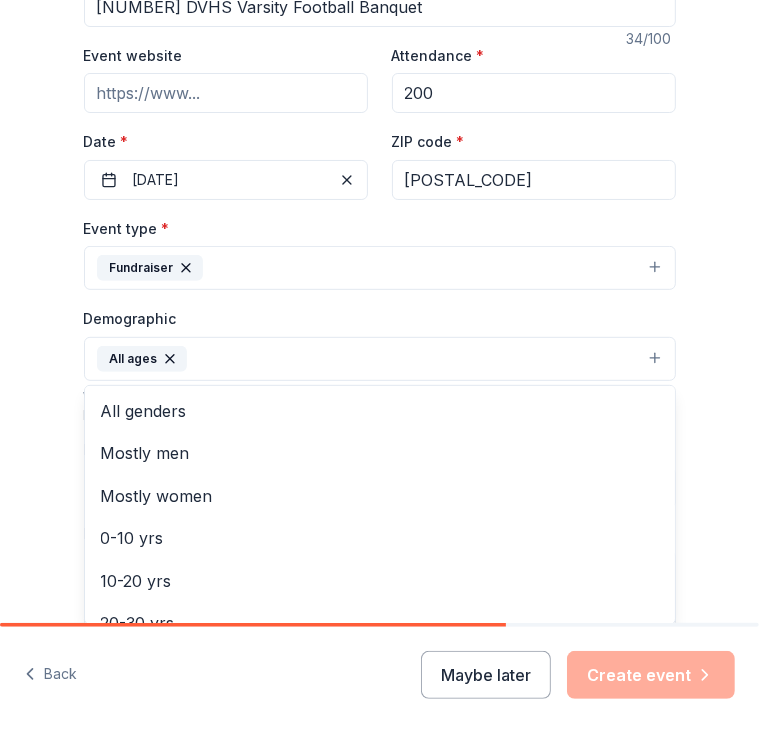 click on "Tell us about your event. We'll find in-kind donations you can apply for. Event name * 2025 DVHS Varsity Football Banquet 34 /100 Event website Attendance * 200 Date * 12/09/2025 ZIP code * 85308 Event type * Fundraiser Demographic All ages All genders Mostly men Mostly women 0-10 yrs 10-20 yrs 20-30 yrs 30-40 yrs 40-50 yrs 50-60 yrs 60-70 yrs 70-80 yrs 80+ yrs We use this information to help brands find events with their target demographic to sponsor their products. Mailing address Apt/unit Description What are you looking for? * Auction & raffle Meals Snacks Desserts Alcohol Beverages Send me reminders Email me reminders of donor application deadlines Recurring event" at bounding box center [379, 332] 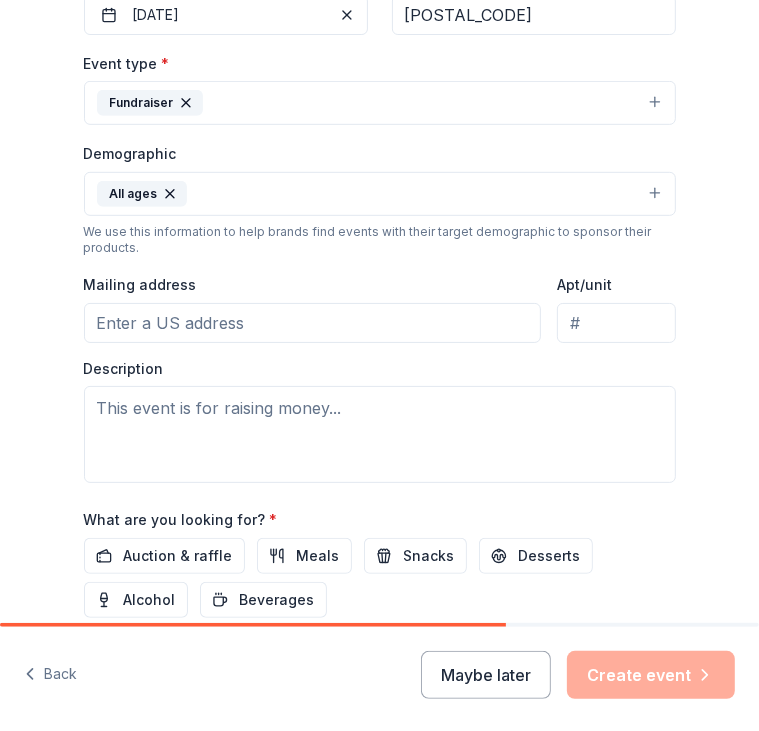 scroll, scrollTop: 508, scrollLeft: 0, axis: vertical 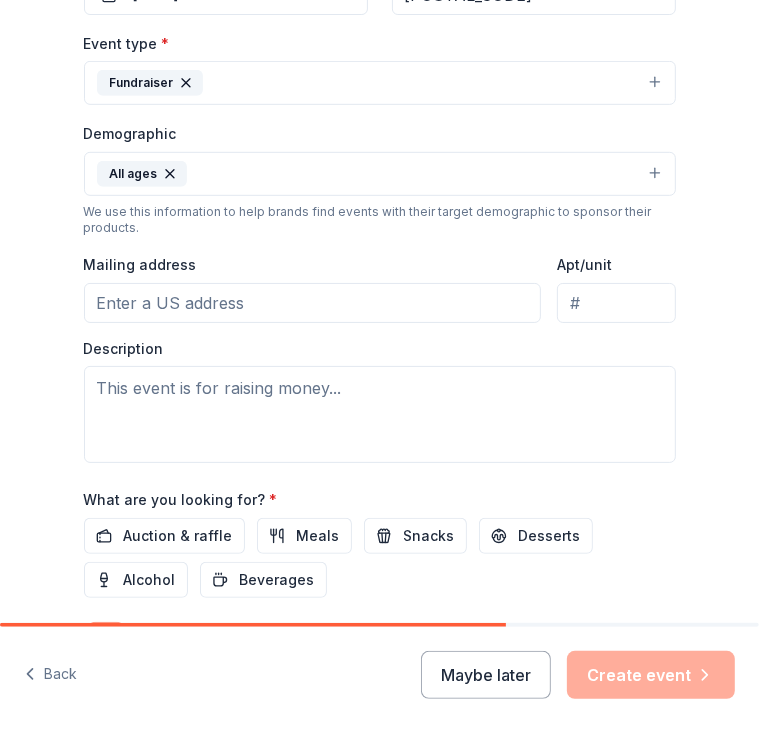 click on "Mailing address" at bounding box center (313, 303) 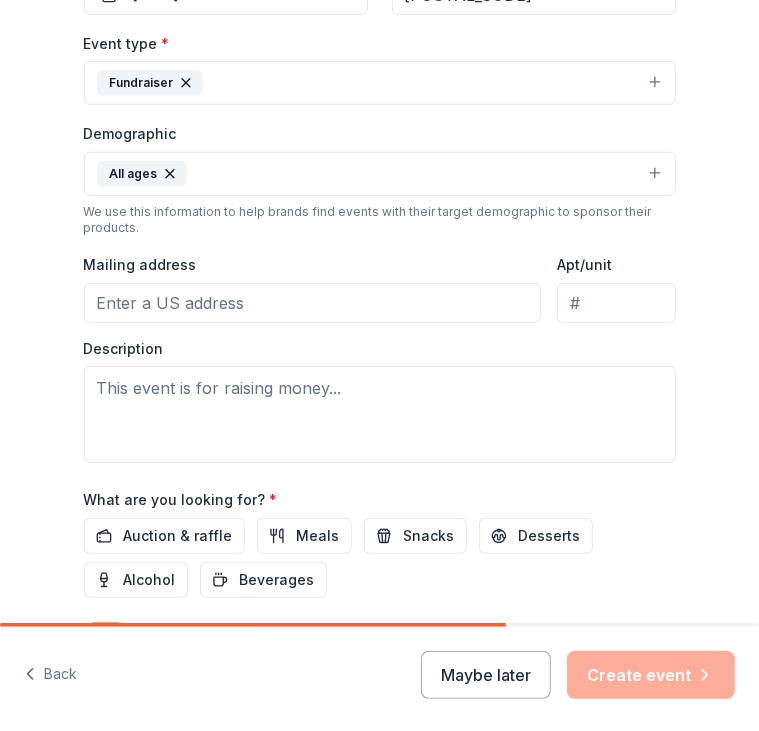 type on "5350 W Bell Rd C-122 PMB 225" 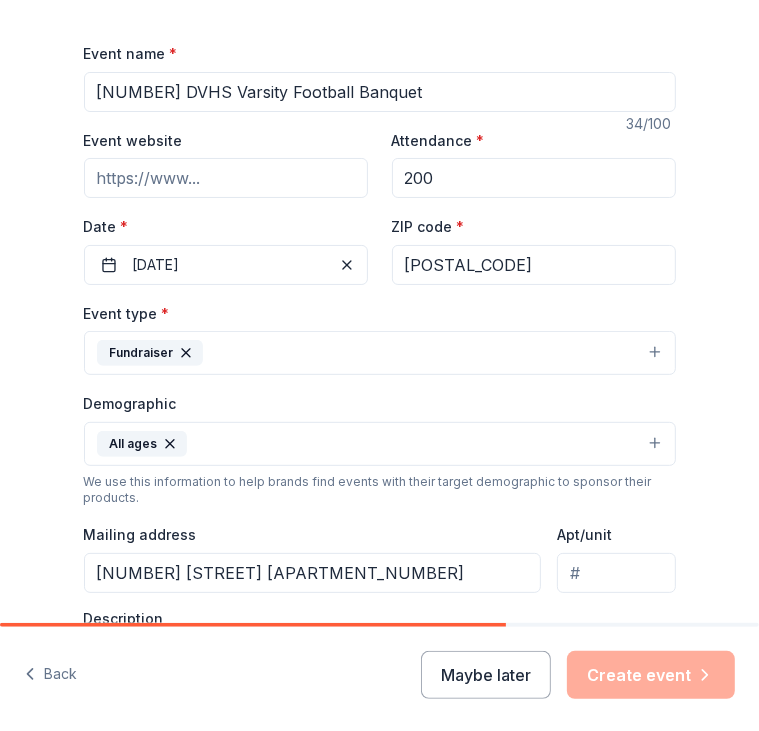 scroll, scrollTop: 243, scrollLeft: 0, axis: vertical 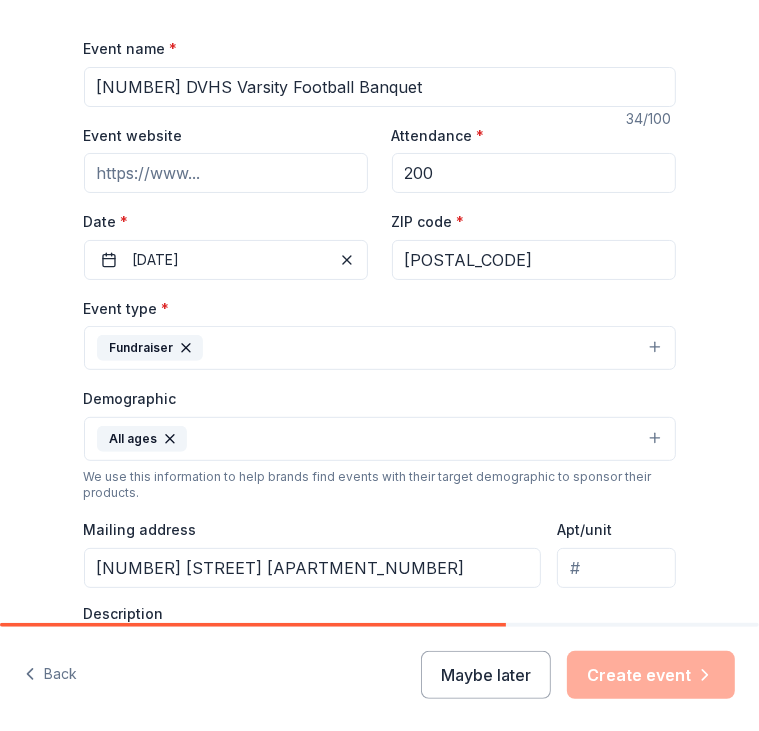 click 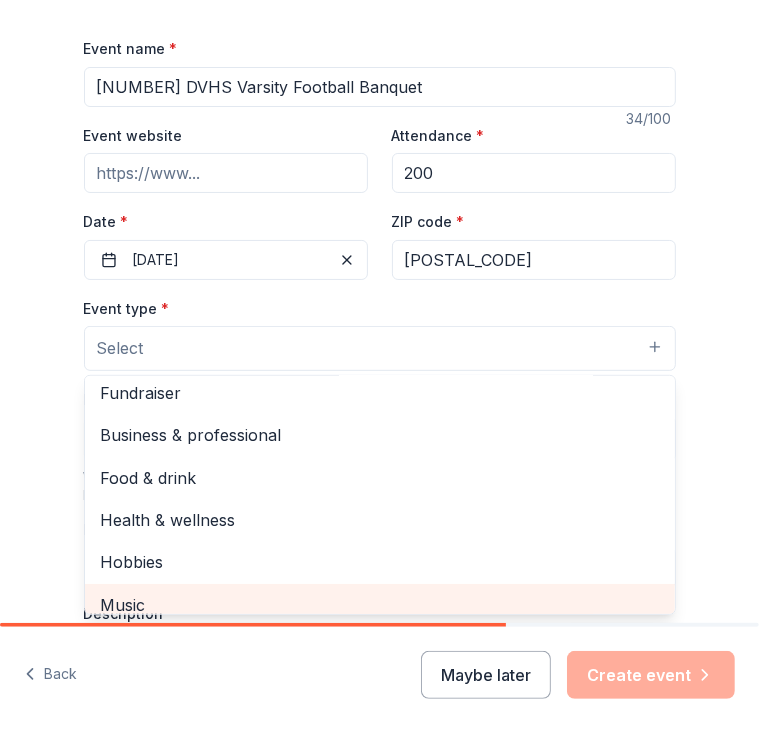 scroll, scrollTop: 0, scrollLeft: 0, axis: both 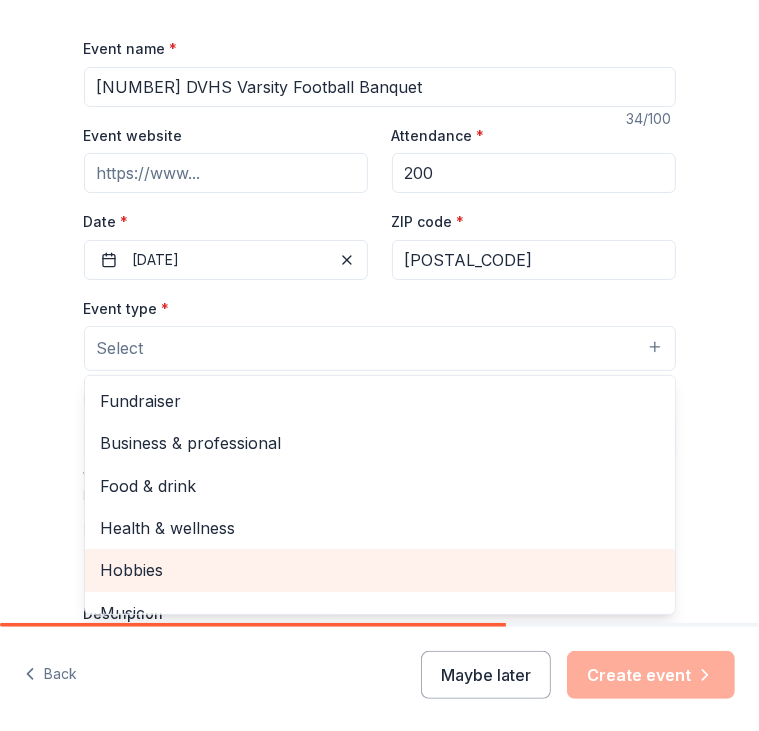 click on "Hobbies" at bounding box center (380, 570) 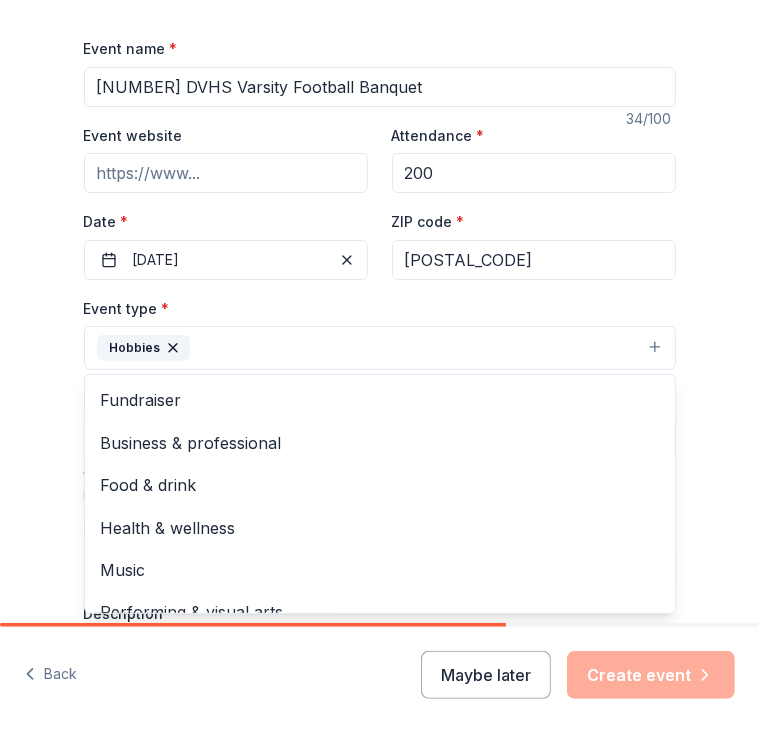 click on "Tell us about your event. We'll find in-kind donations you can apply for. Event name * 2025 DVHS Varsity Football Banquet 34 /100 Event website Attendance * 200 Date * 12/09/2025 ZIP code * 85308 Event type * Hobbies Fundraiser Business & professional Food & drink Health & wellness Music Performing & visual arts Demographic All ages We use this information to help brands find events with their target demographic to sponsor their products. Mailing address 5350 W Bell Rd C-122 PMB 225 Apt/unit Description What are you looking for? * Auction & raffle Meals Snacks Desserts Alcohol Beverages Send me reminders Email me reminders of donor application deadlines Recurring event" at bounding box center (380, 412) 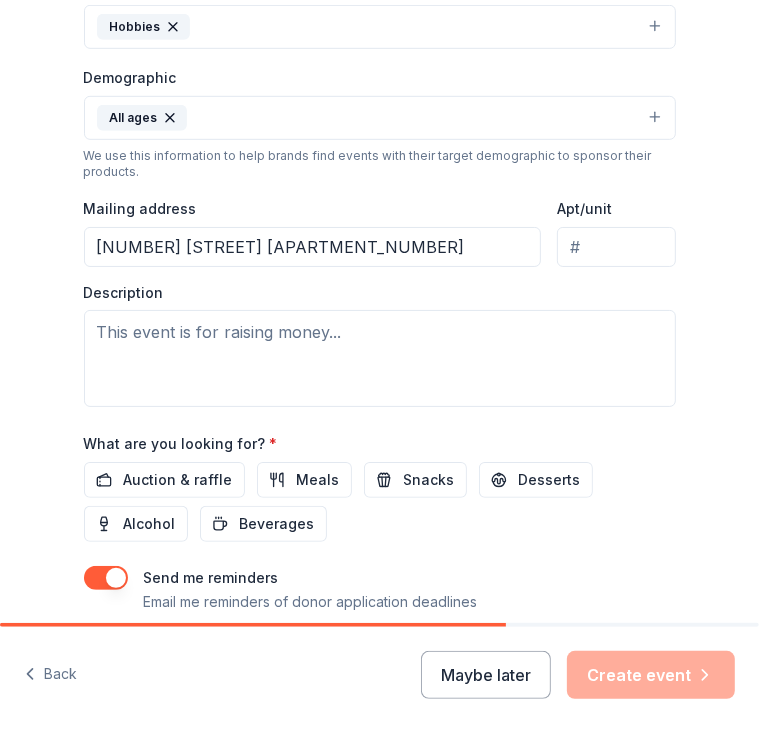 scroll, scrollTop: 566, scrollLeft: 0, axis: vertical 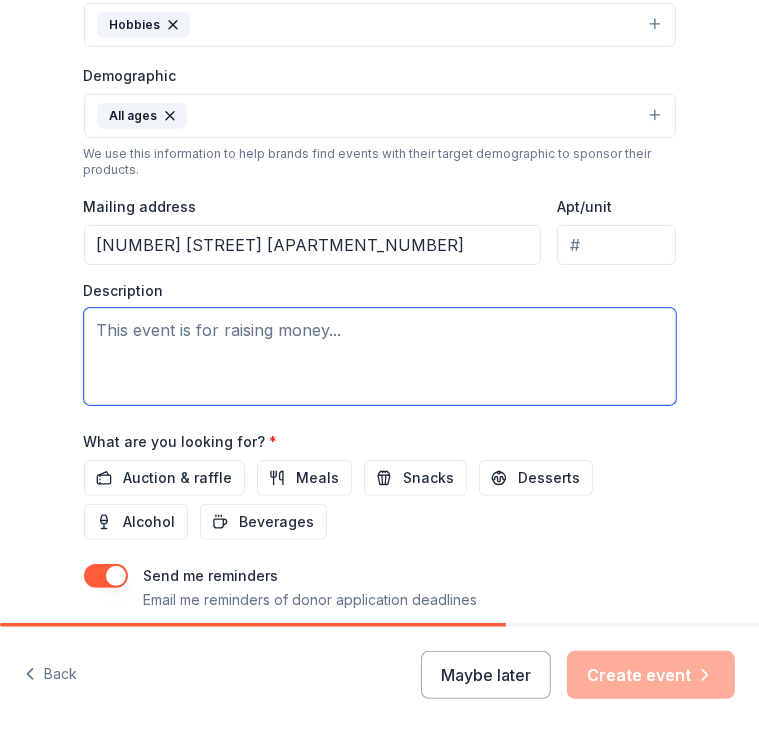 click at bounding box center [380, 356] 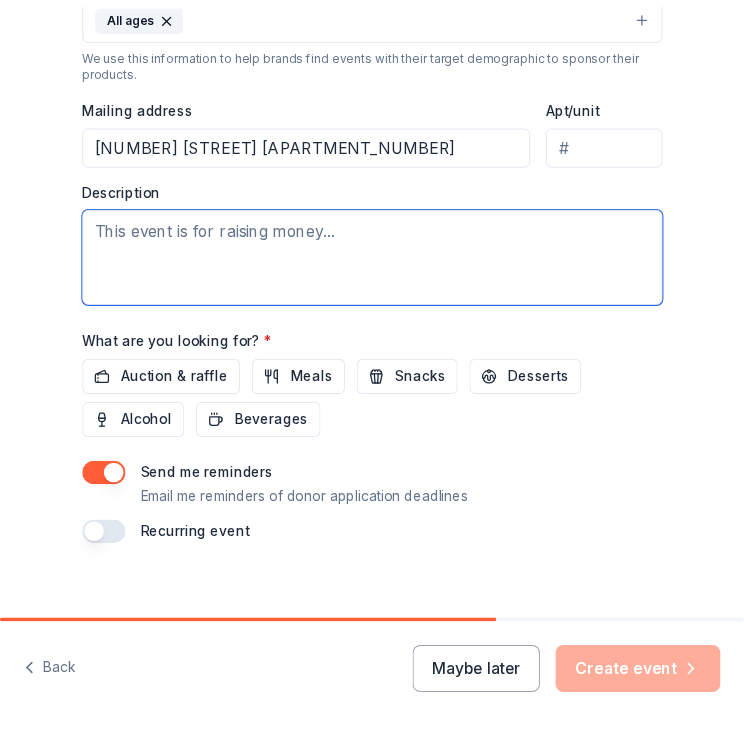scroll, scrollTop: 686, scrollLeft: 0, axis: vertical 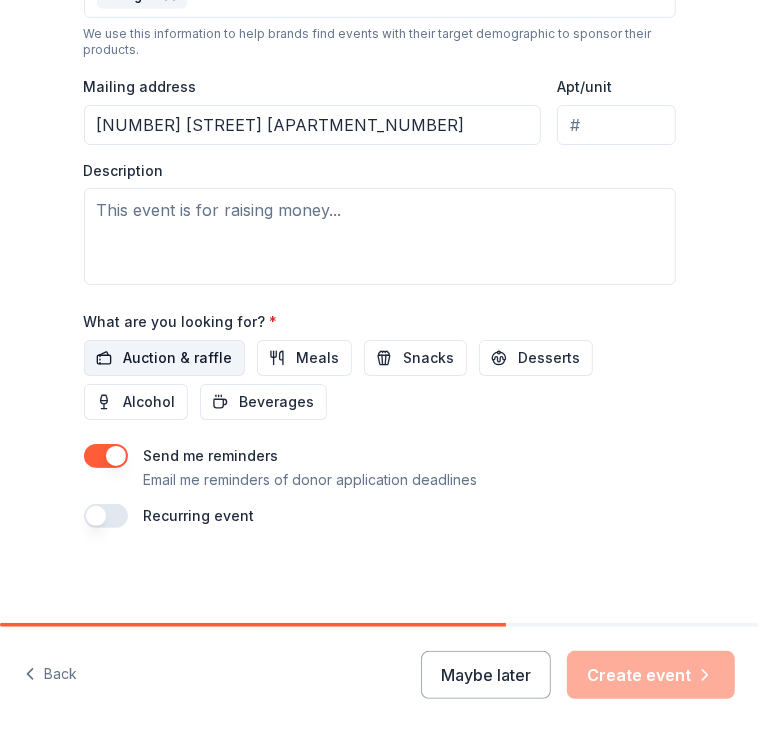 click on "Auction & raffle" at bounding box center [178, 358] 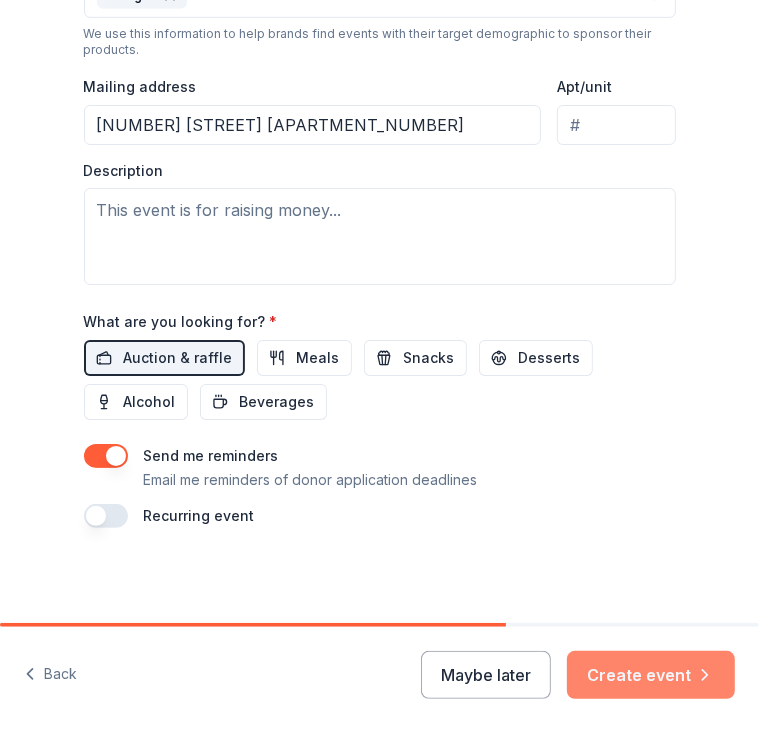 click on "Create event" at bounding box center [651, 675] 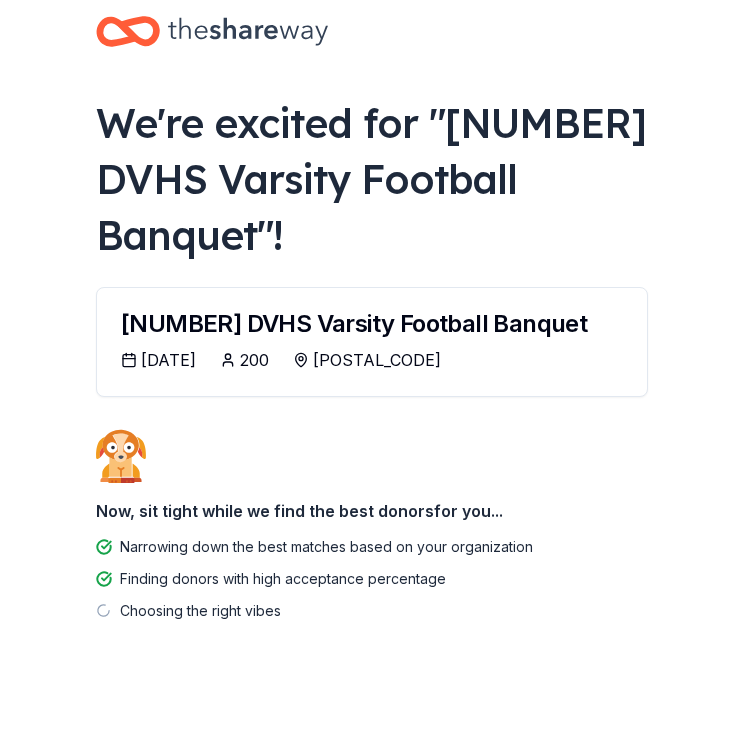 scroll, scrollTop: 56, scrollLeft: 0, axis: vertical 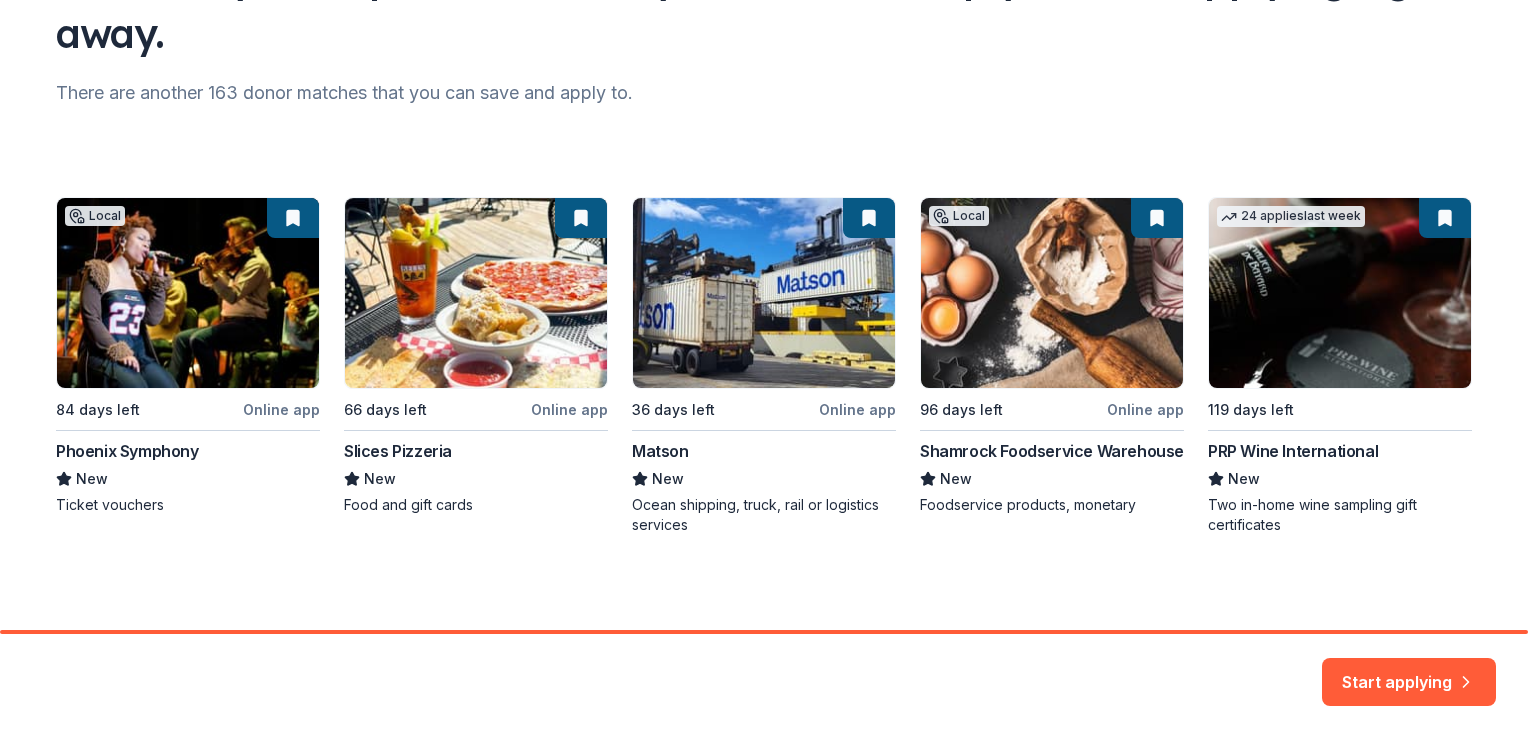 click on "Local 84 days left Online app Phoenix Symphony New Ticket vouchers 66 days left Online app Slices Pizzeria New Food and gift cards 36 days left Online app Matson New Ocean shipping, truck, rail or logistics services Local 96 days left Online app Shamrock Foodservice Warehouse New Foodservice products, monetary 24   applies  last week 119 days left PRP Wine International New Two in-home wine sampling gift certificates" at bounding box center [764, 366] 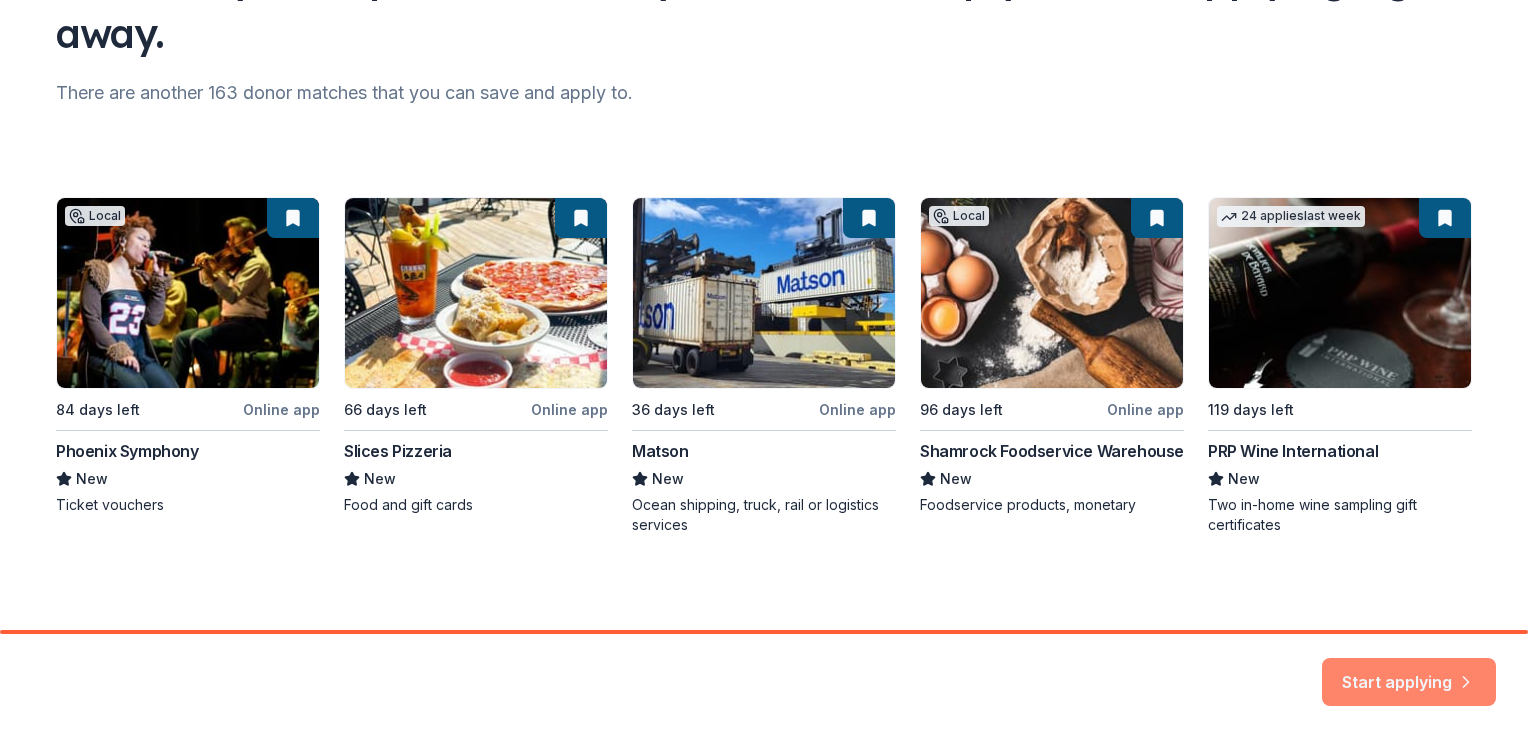 click on "Start applying" at bounding box center (1409, 670) 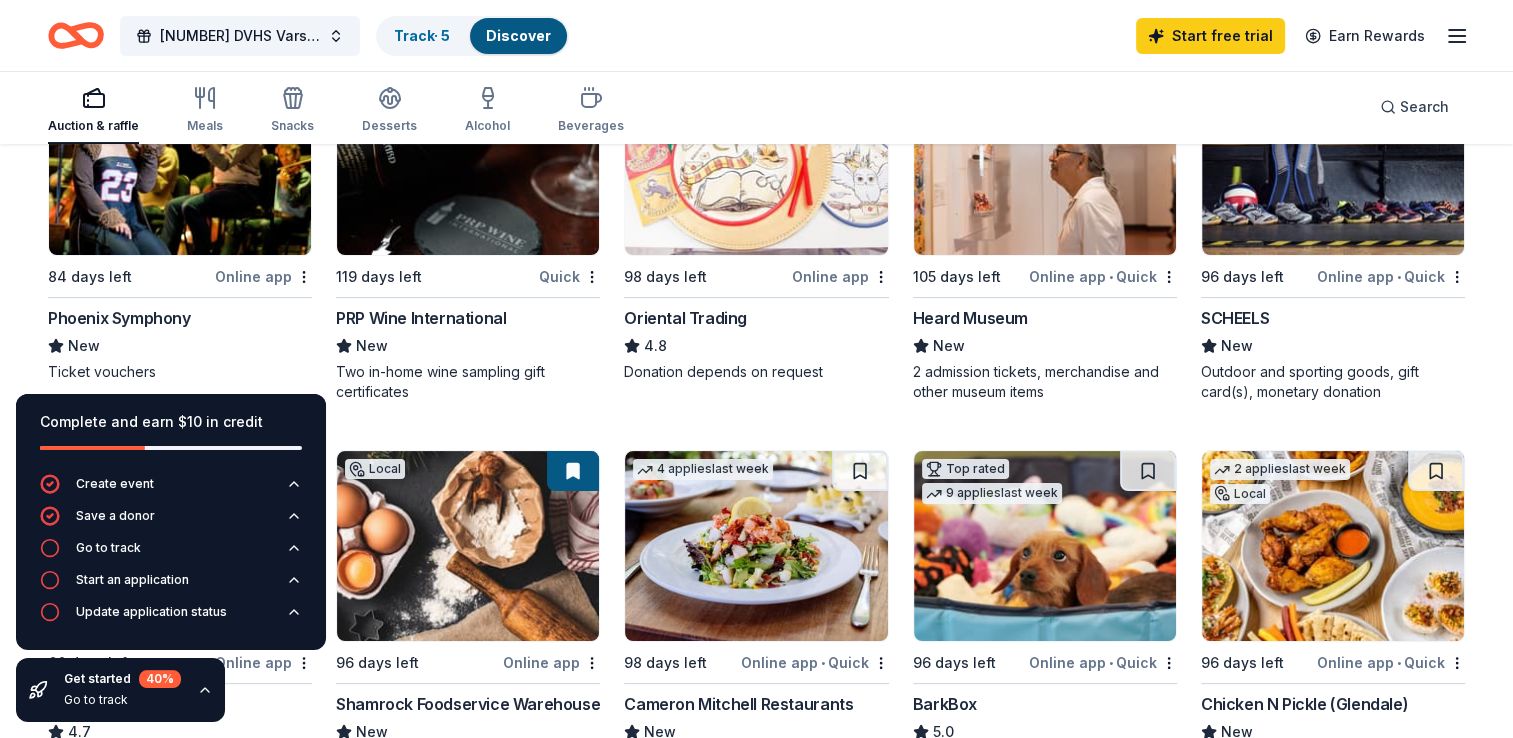 scroll, scrollTop: 304, scrollLeft: 0, axis: vertical 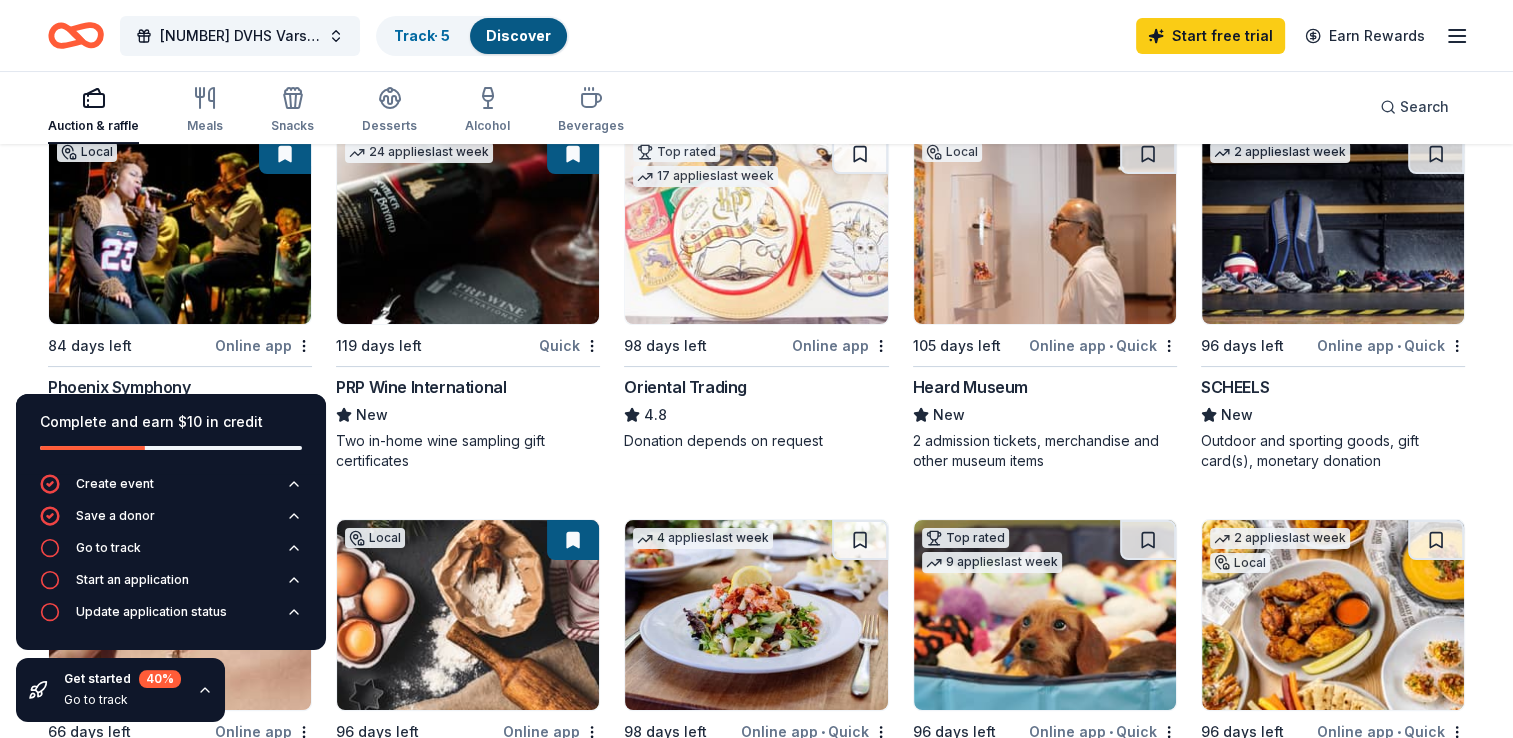 click at bounding box center (1045, 229) 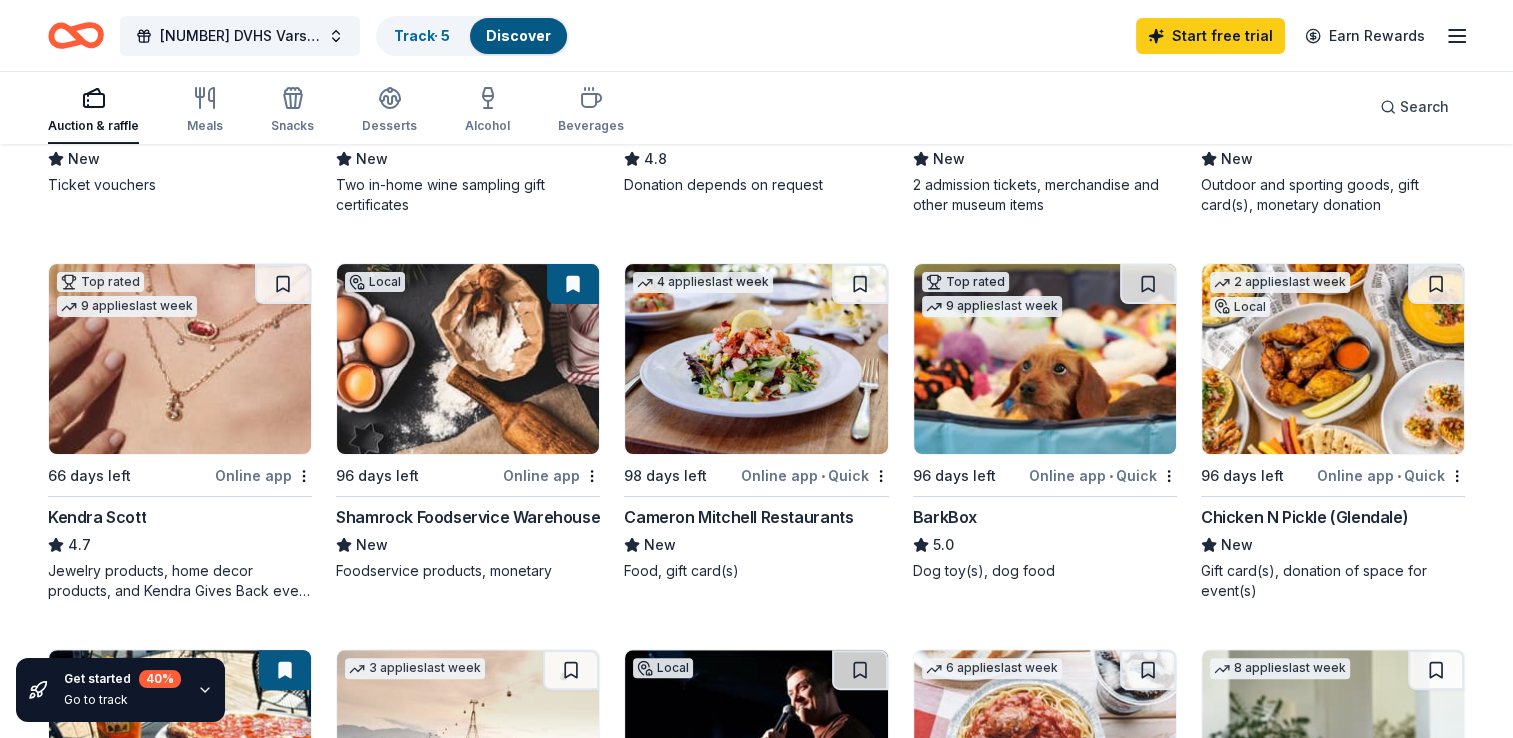 scroll, scrollTop: 495, scrollLeft: 0, axis: vertical 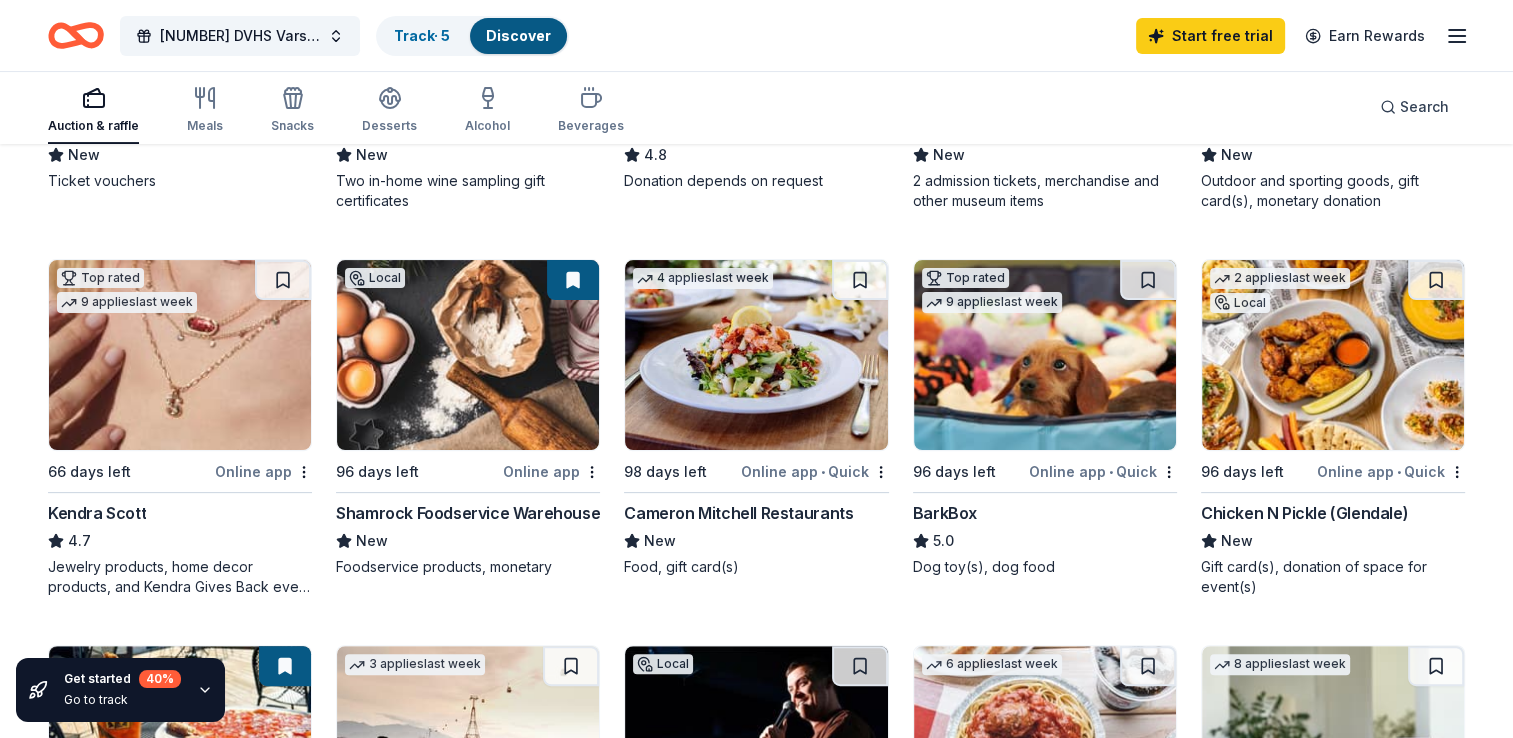 click at bounding box center [1333, 355] 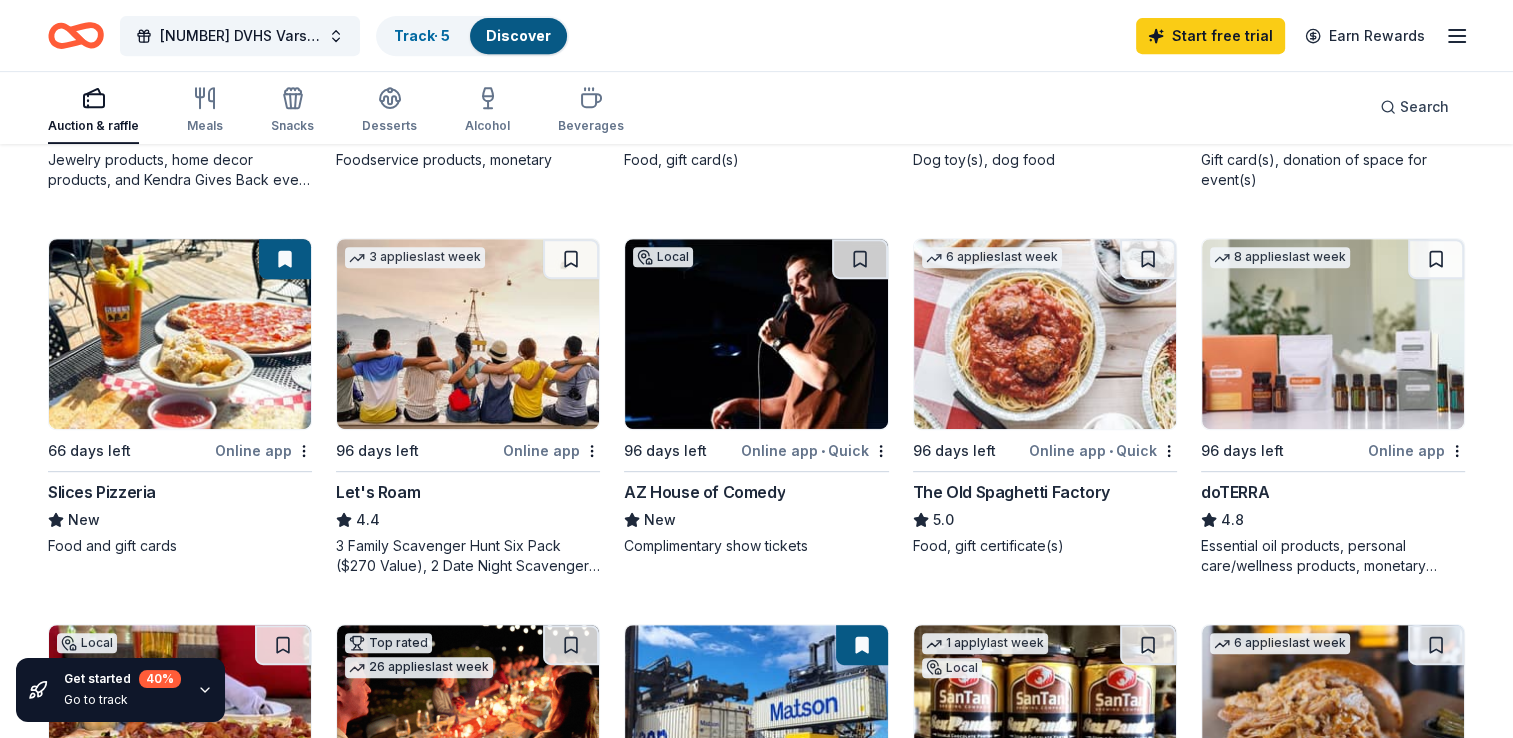 scroll, scrollTop: 903, scrollLeft: 0, axis: vertical 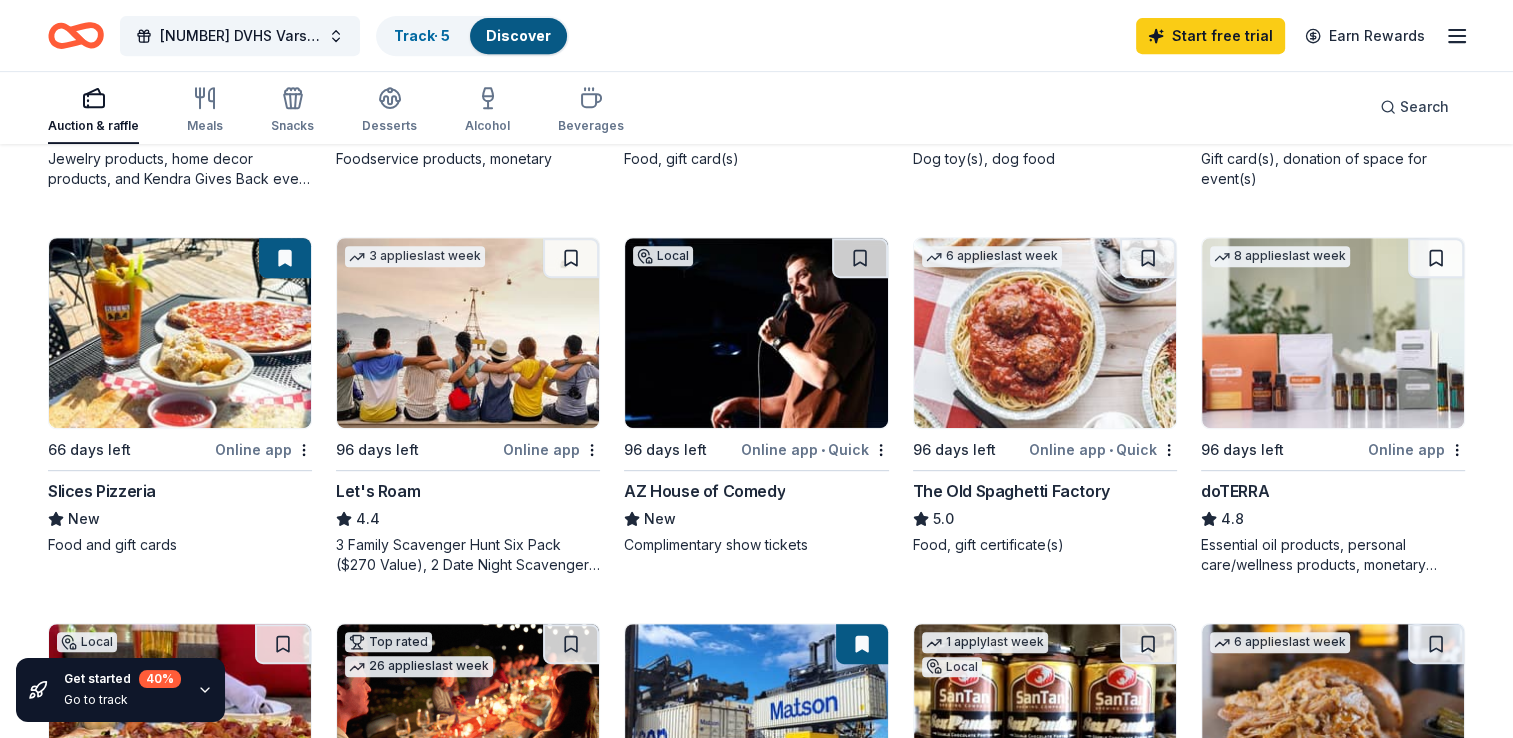 click at bounding box center (180, 333) 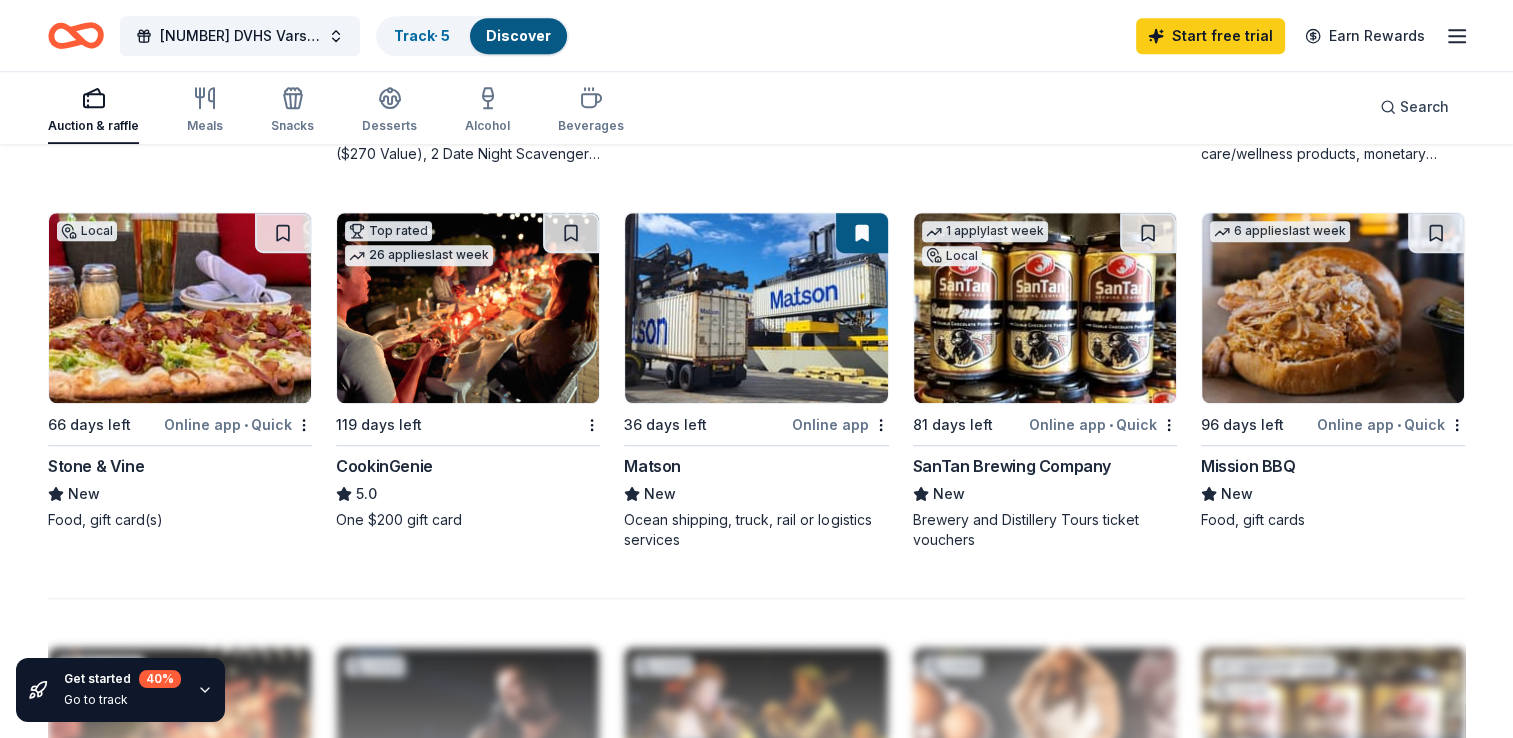 scroll, scrollTop: 1316, scrollLeft: 0, axis: vertical 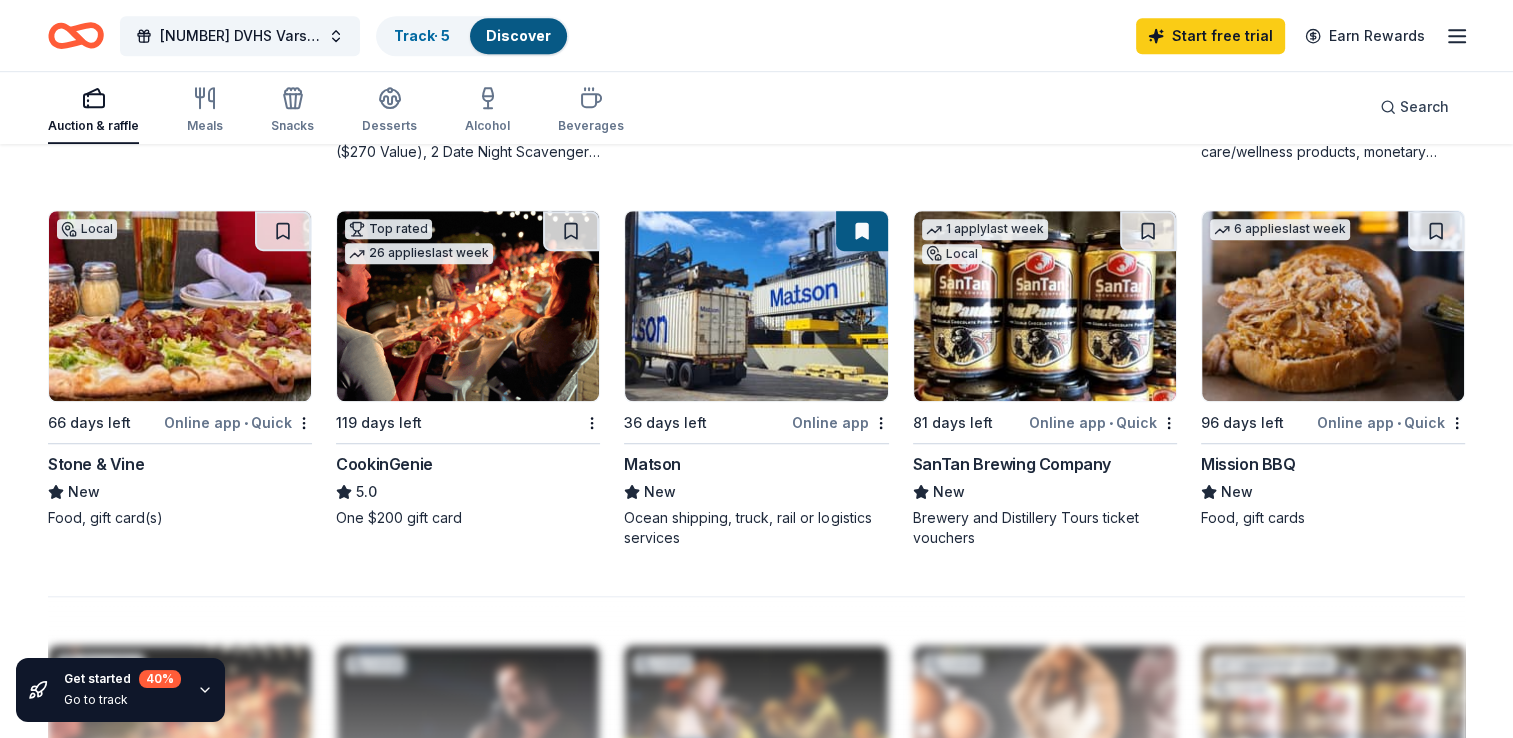 click at bounding box center [756, 306] 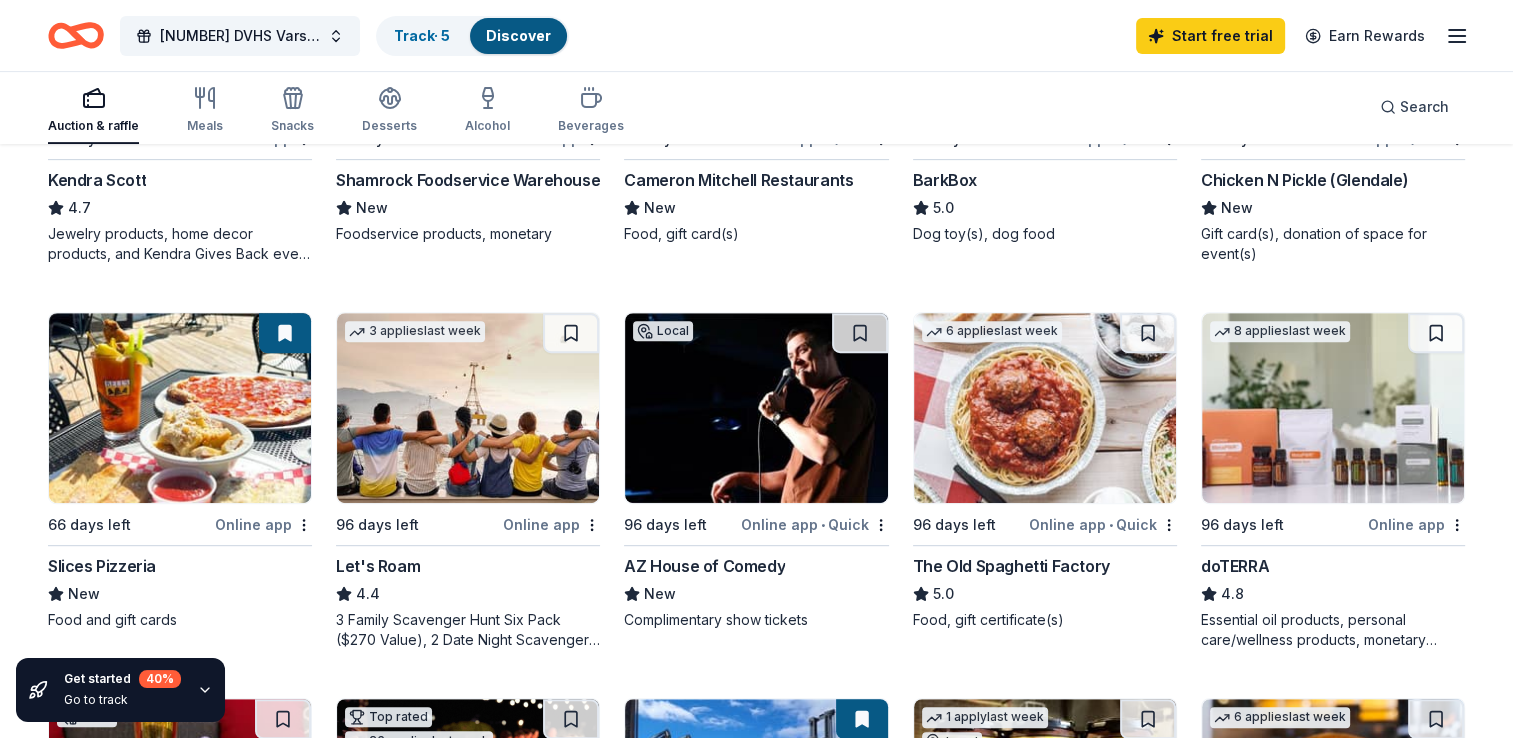 scroll, scrollTop: 827, scrollLeft: 0, axis: vertical 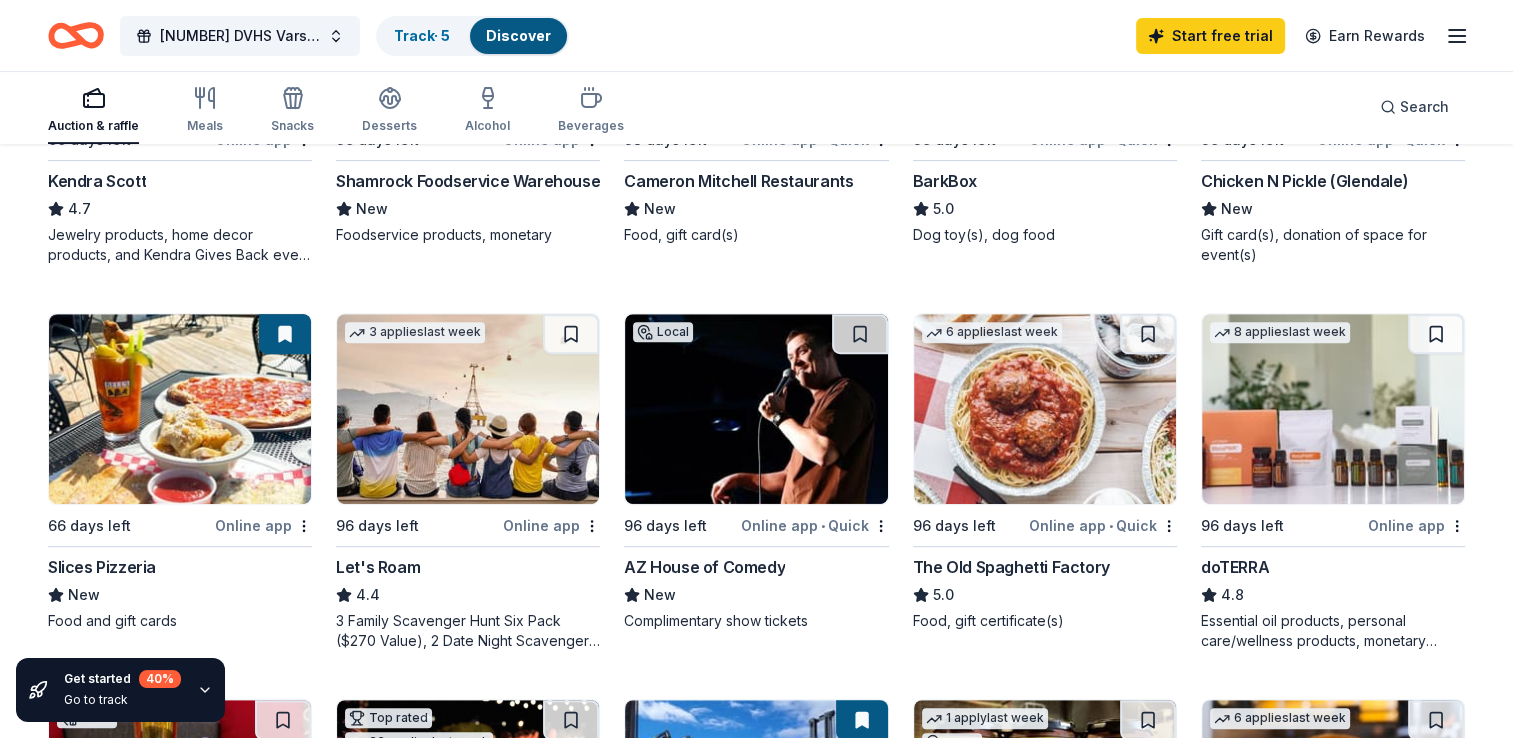 click at bounding box center (756, 409) 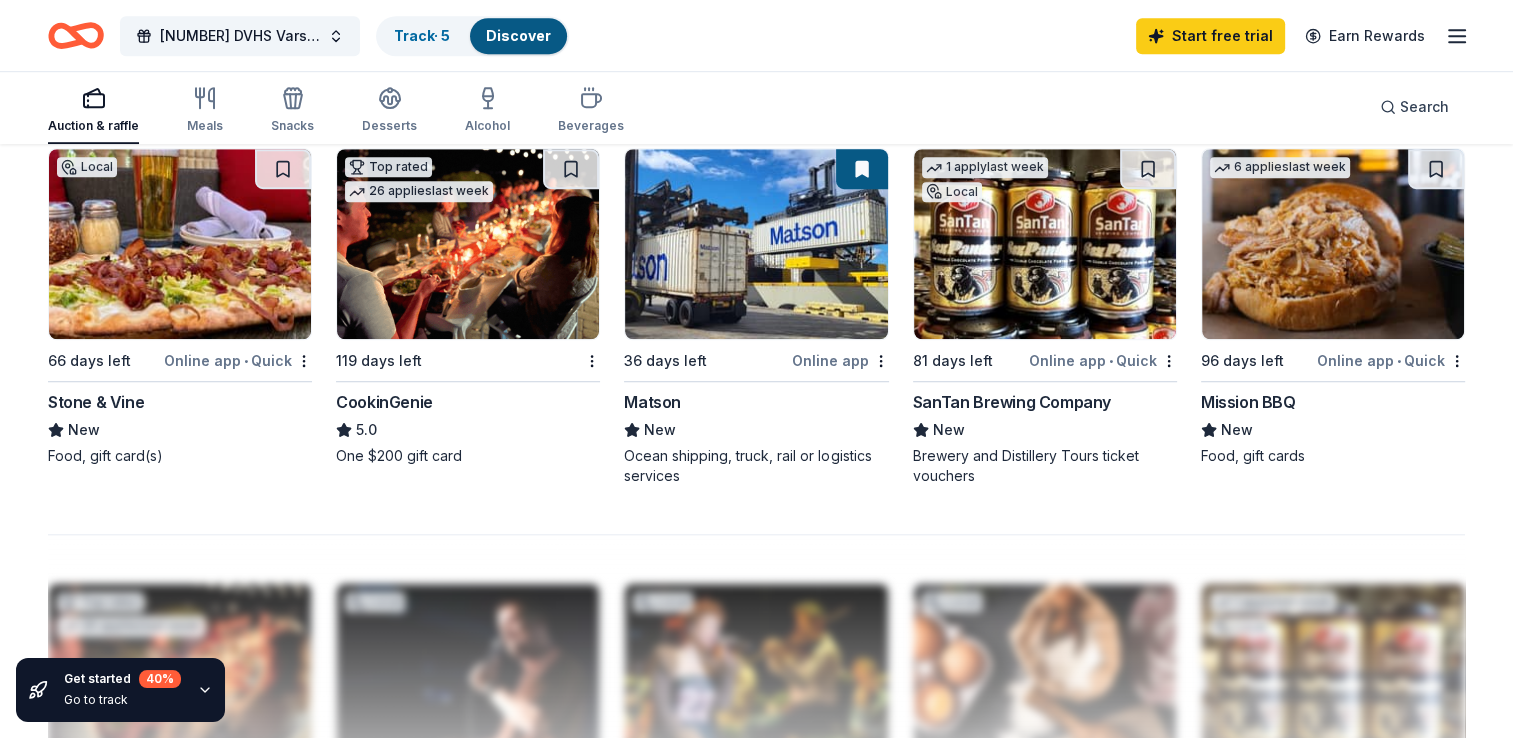 scroll, scrollTop: 1384, scrollLeft: 0, axis: vertical 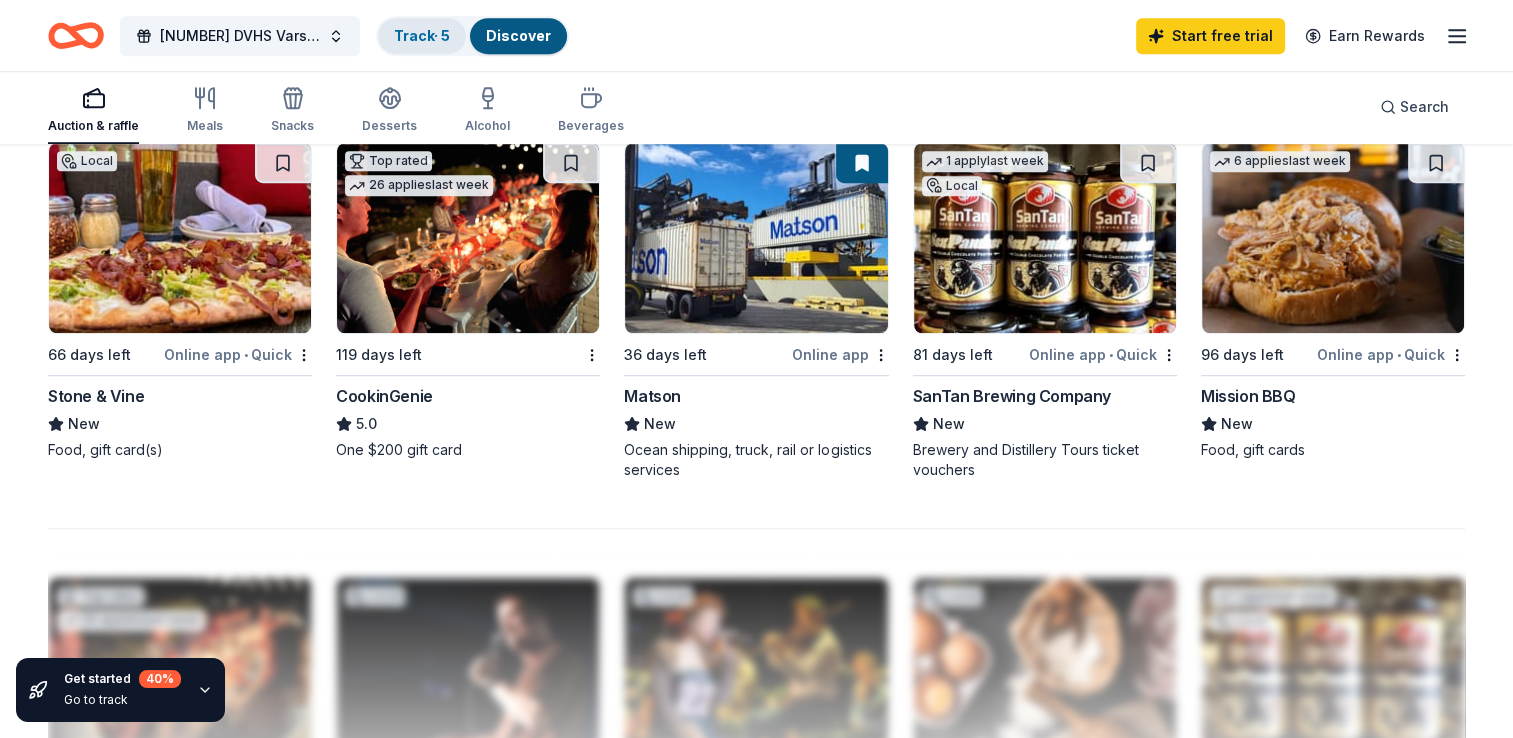 click on "Track  · 5" at bounding box center (422, 35) 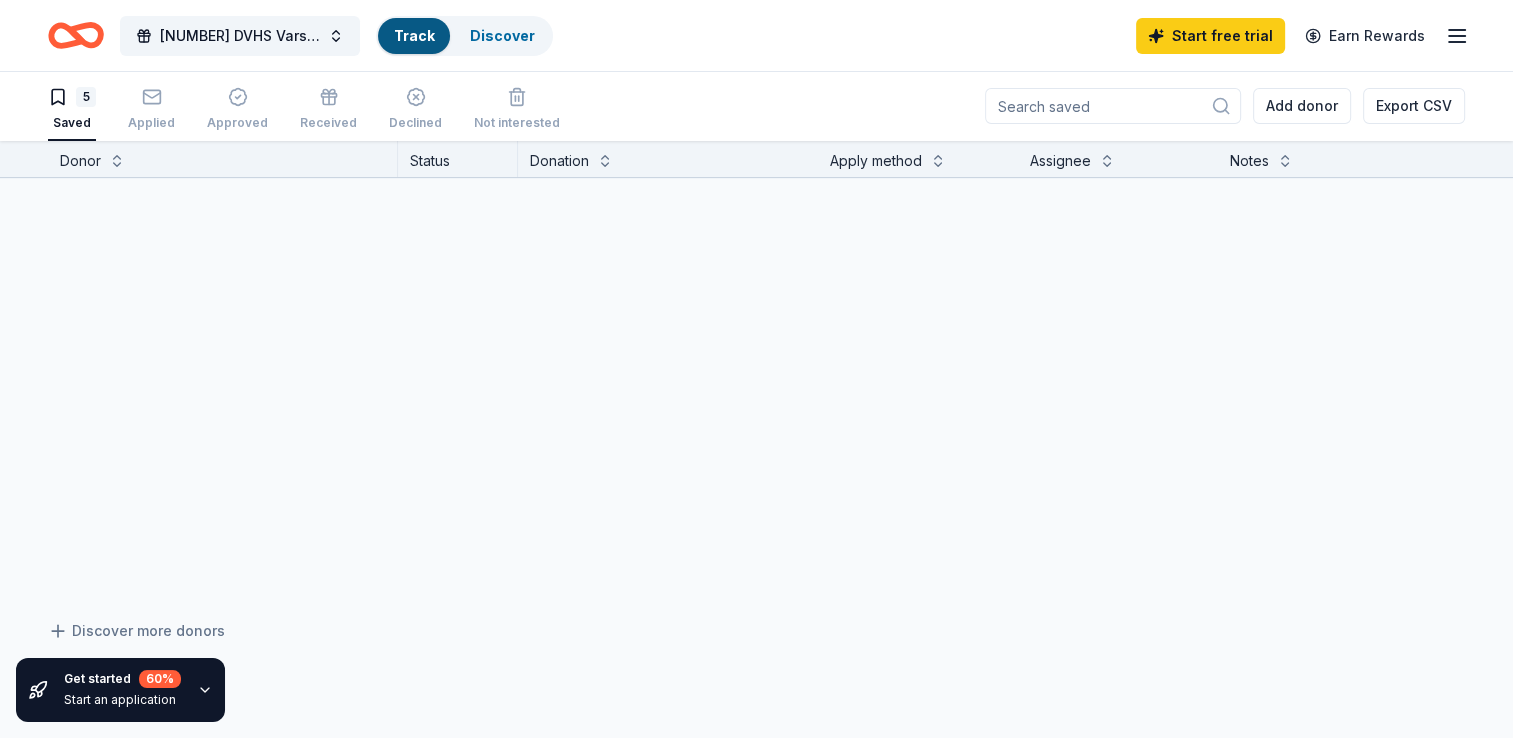 scroll, scrollTop: 0, scrollLeft: 0, axis: both 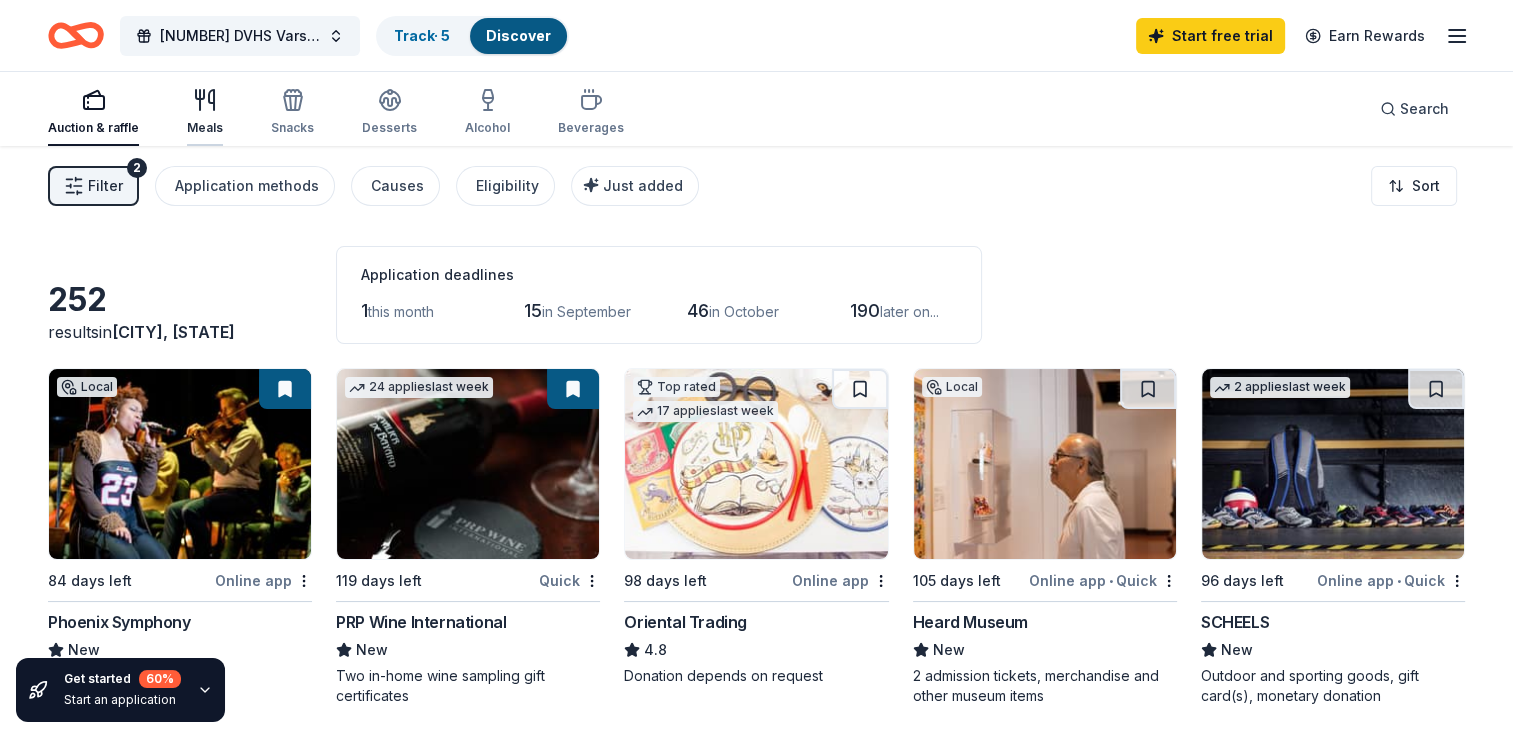 click 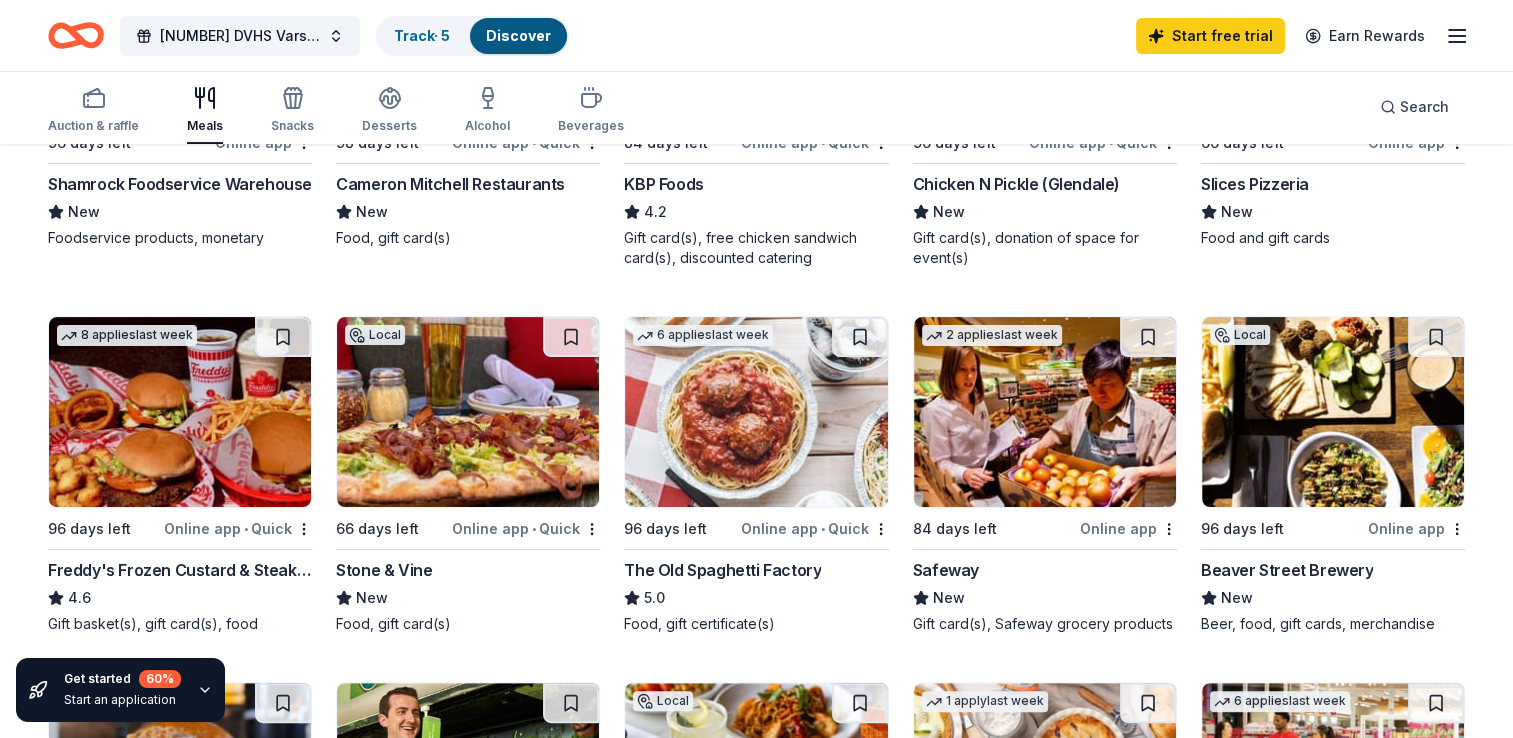 scroll, scrollTop: 440, scrollLeft: 0, axis: vertical 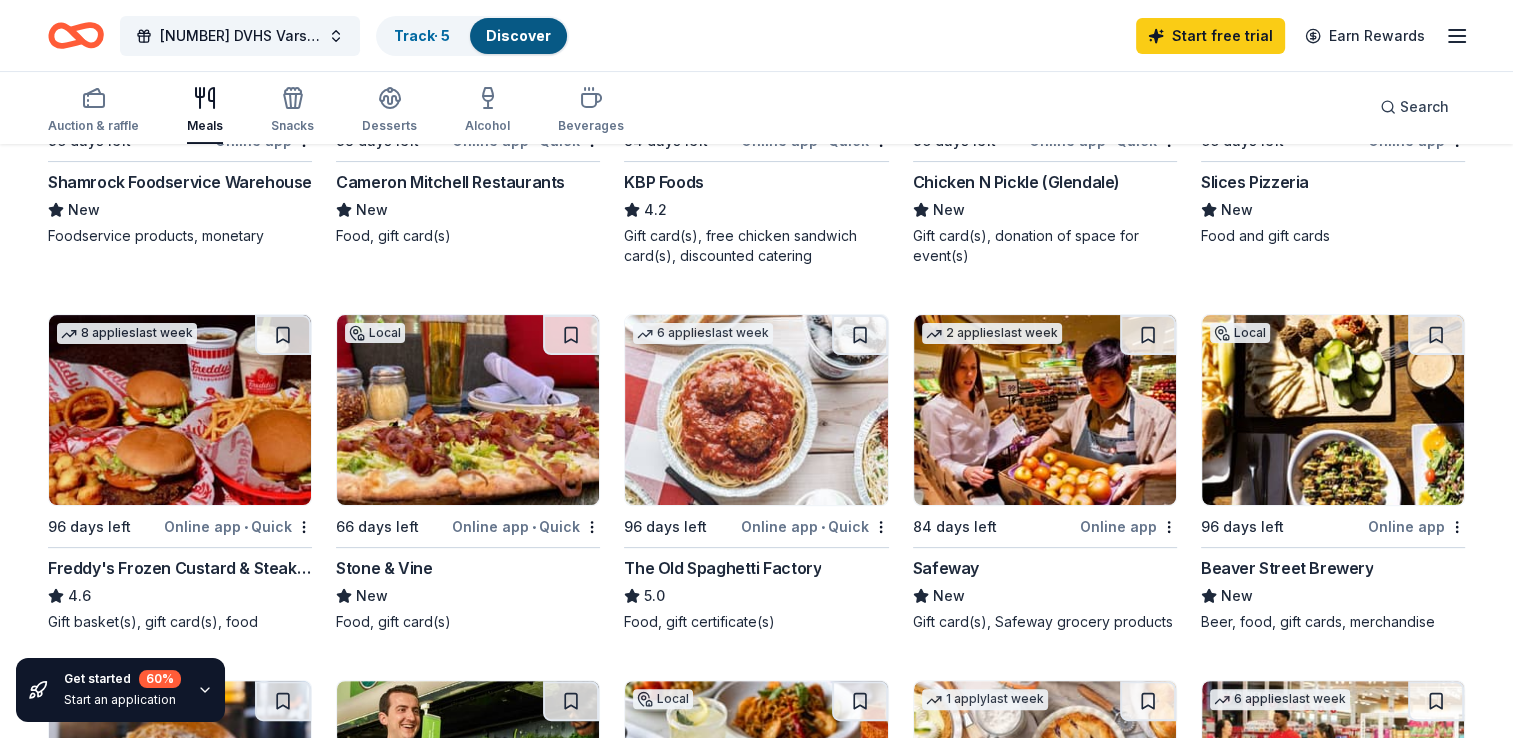 click at bounding box center [180, 410] 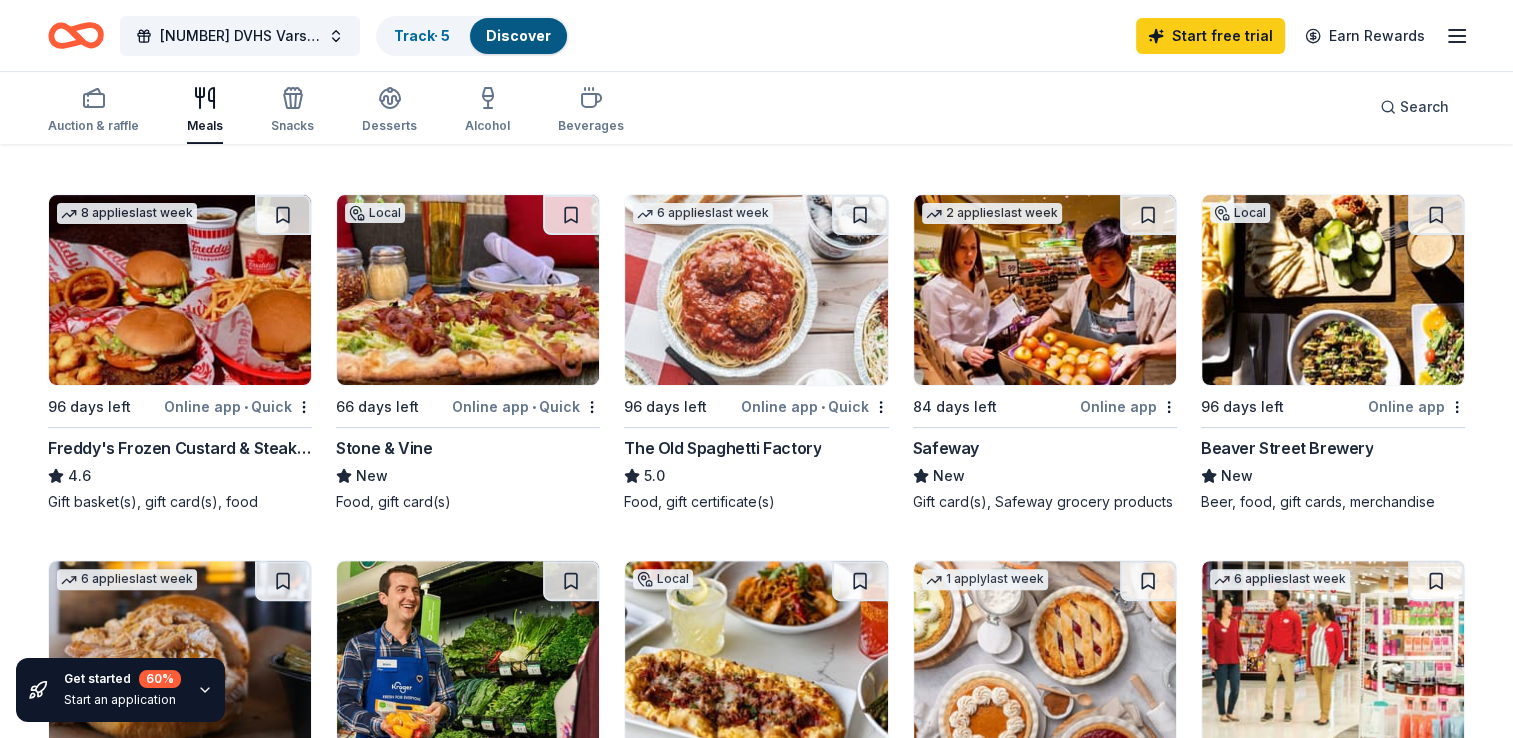 scroll, scrollTop: 563, scrollLeft: 0, axis: vertical 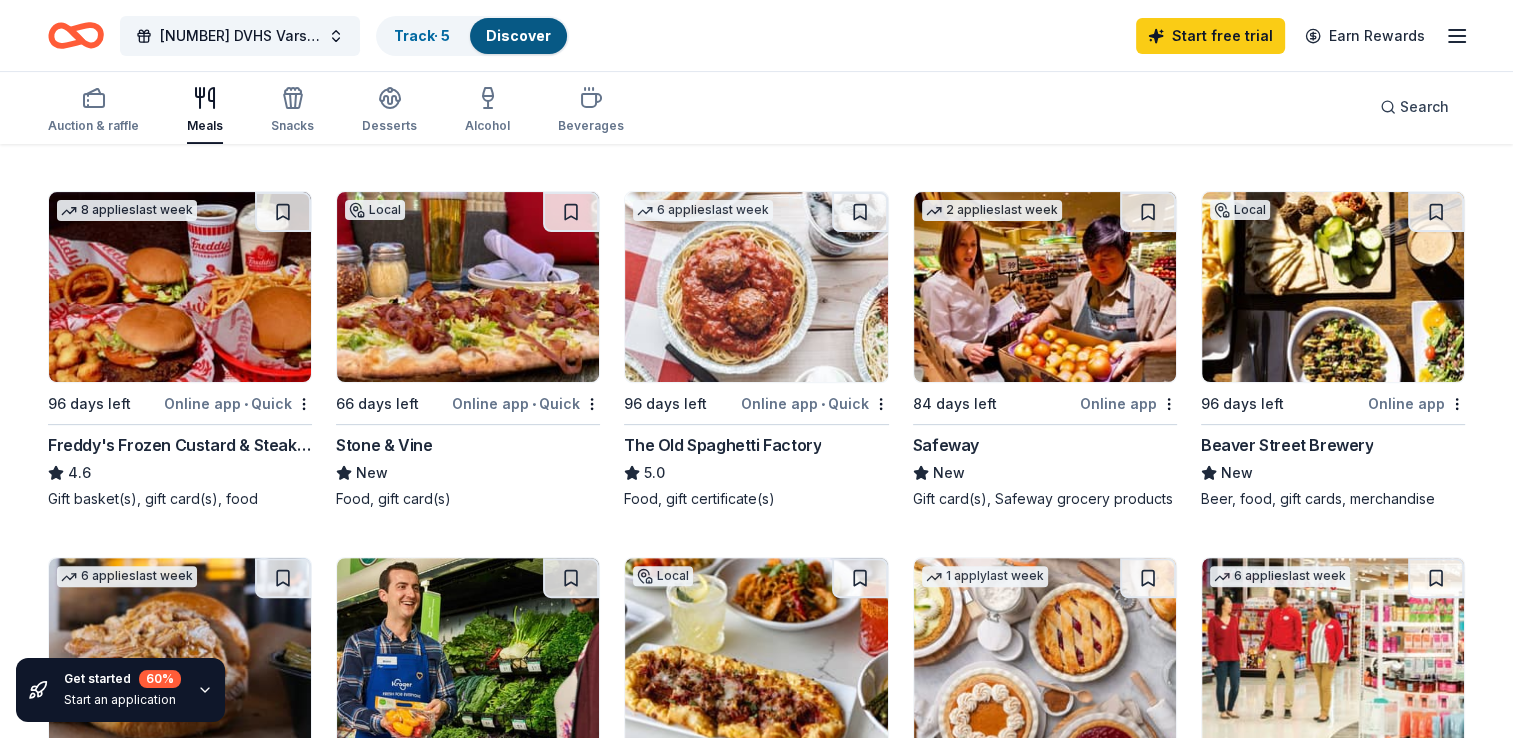 click at bounding box center (1045, 287) 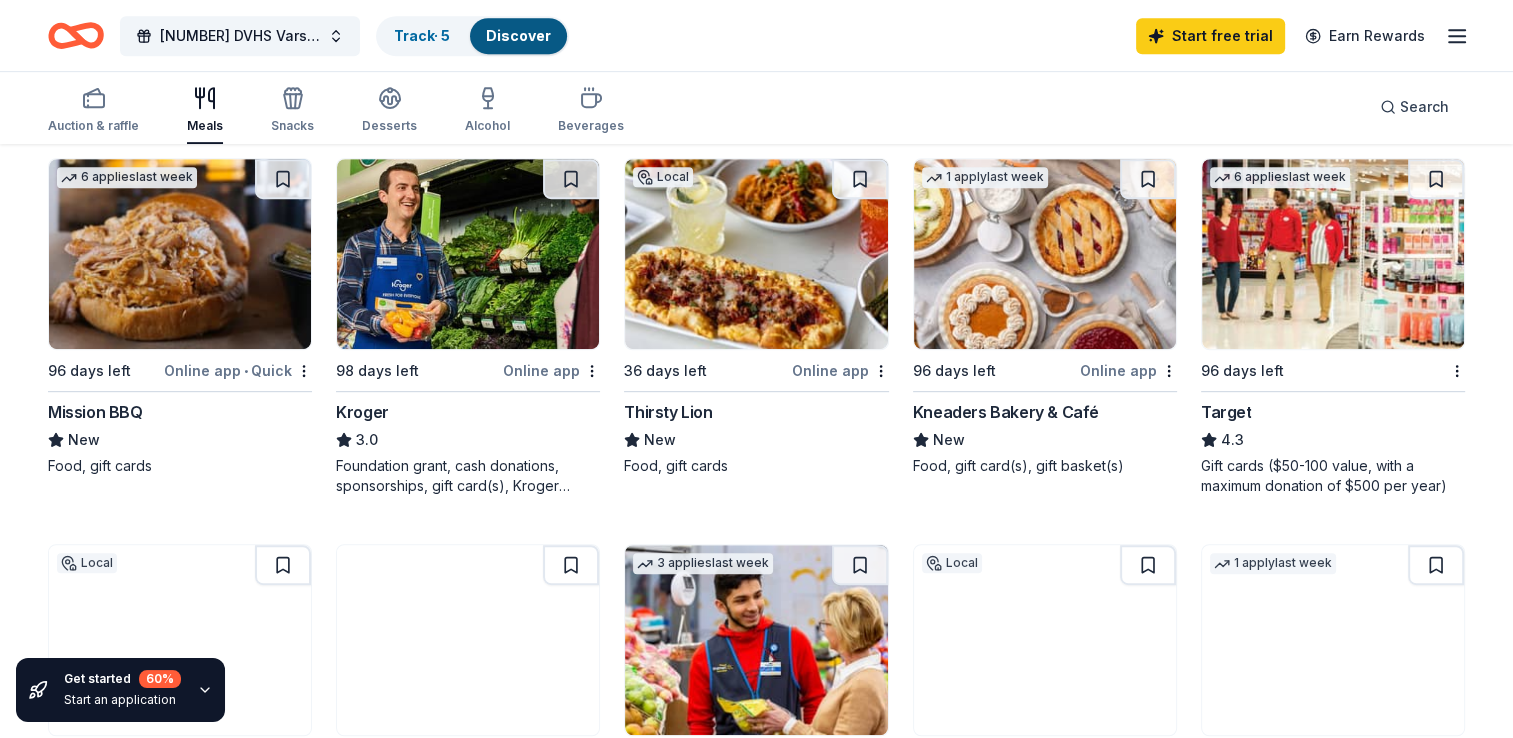 scroll, scrollTop: 963, scrollLeft: 0, axis: vertical 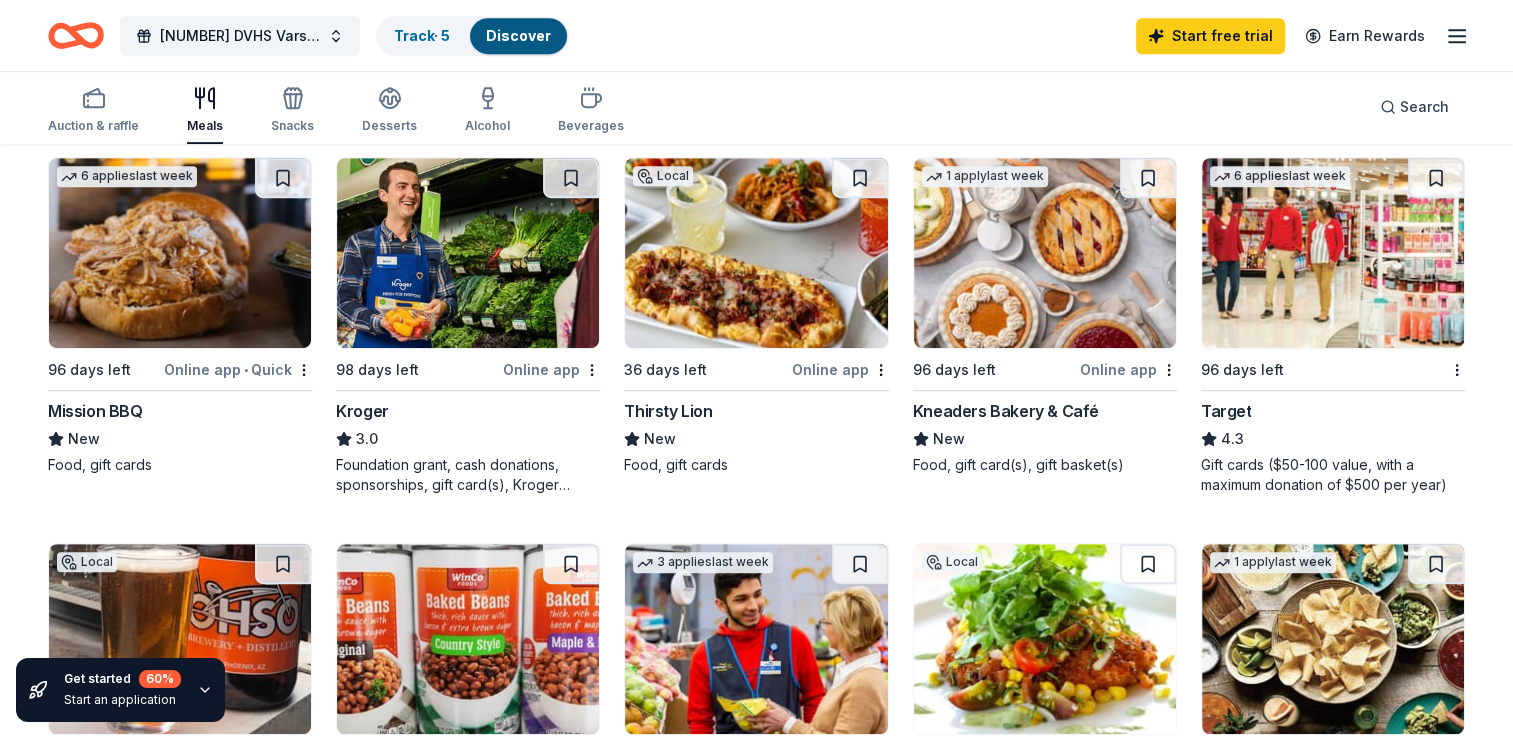 click at bounding box center [1333, 253] 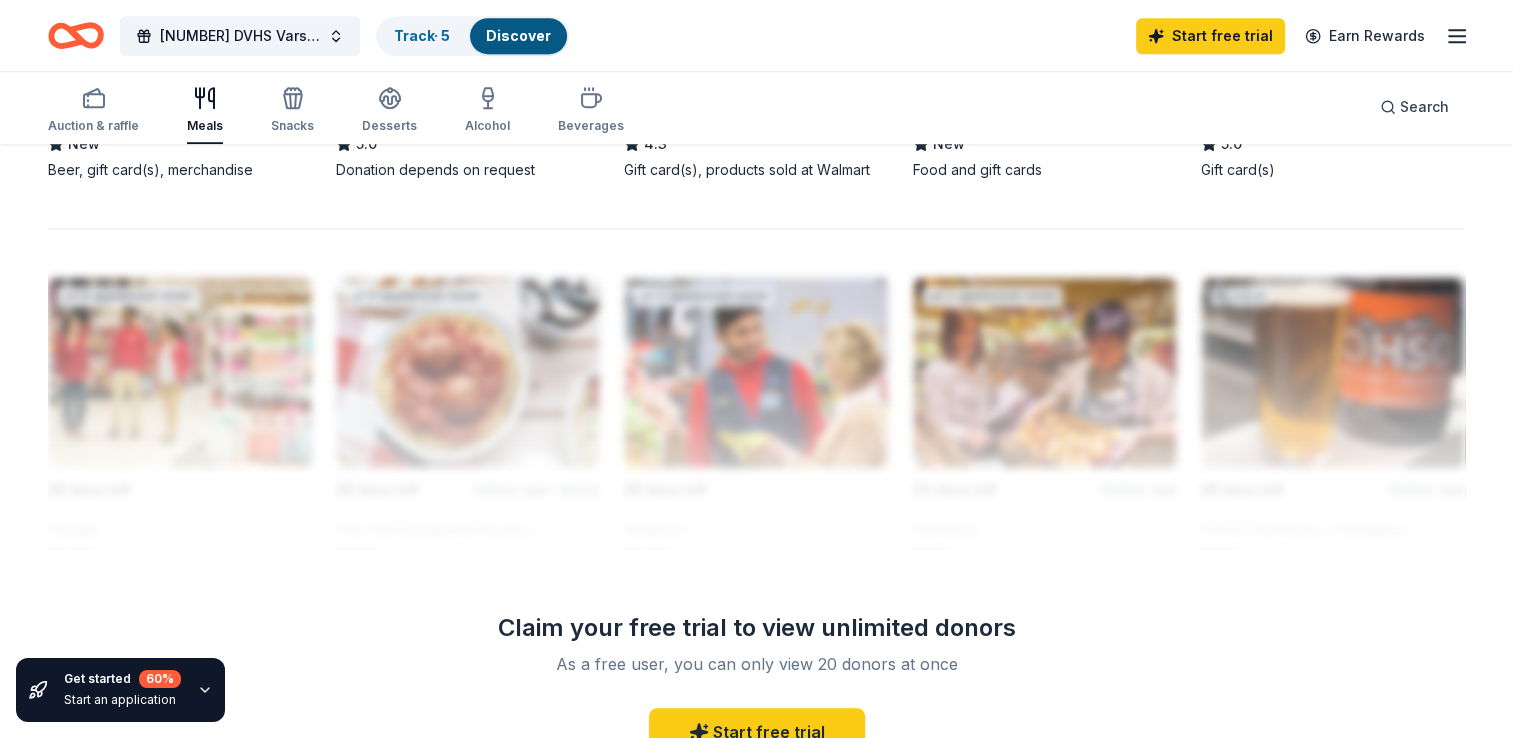 scroll, scrollTop: 1933, scrollLeft: 0, axis: vertical 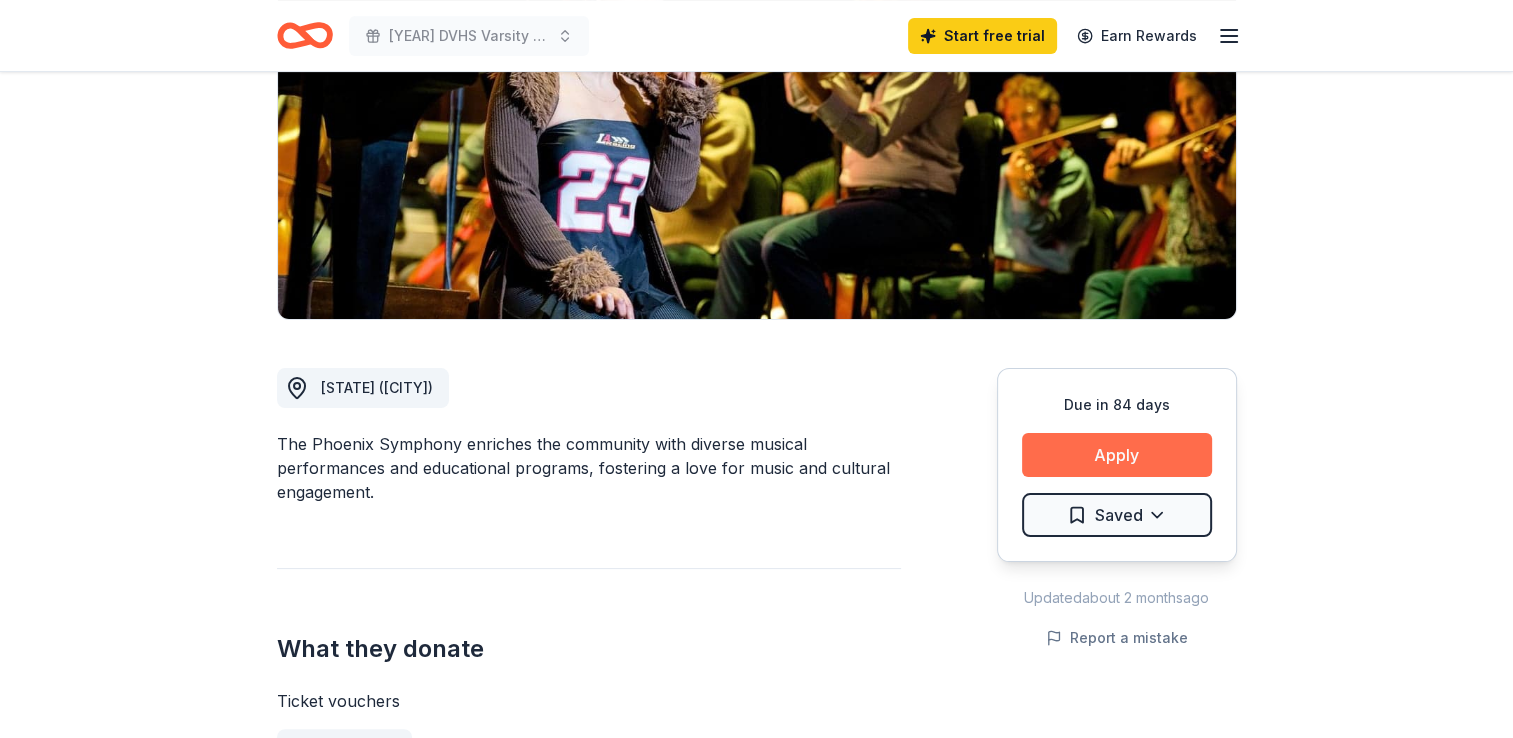 click on "Apply" at bounding box center (1117, 455) 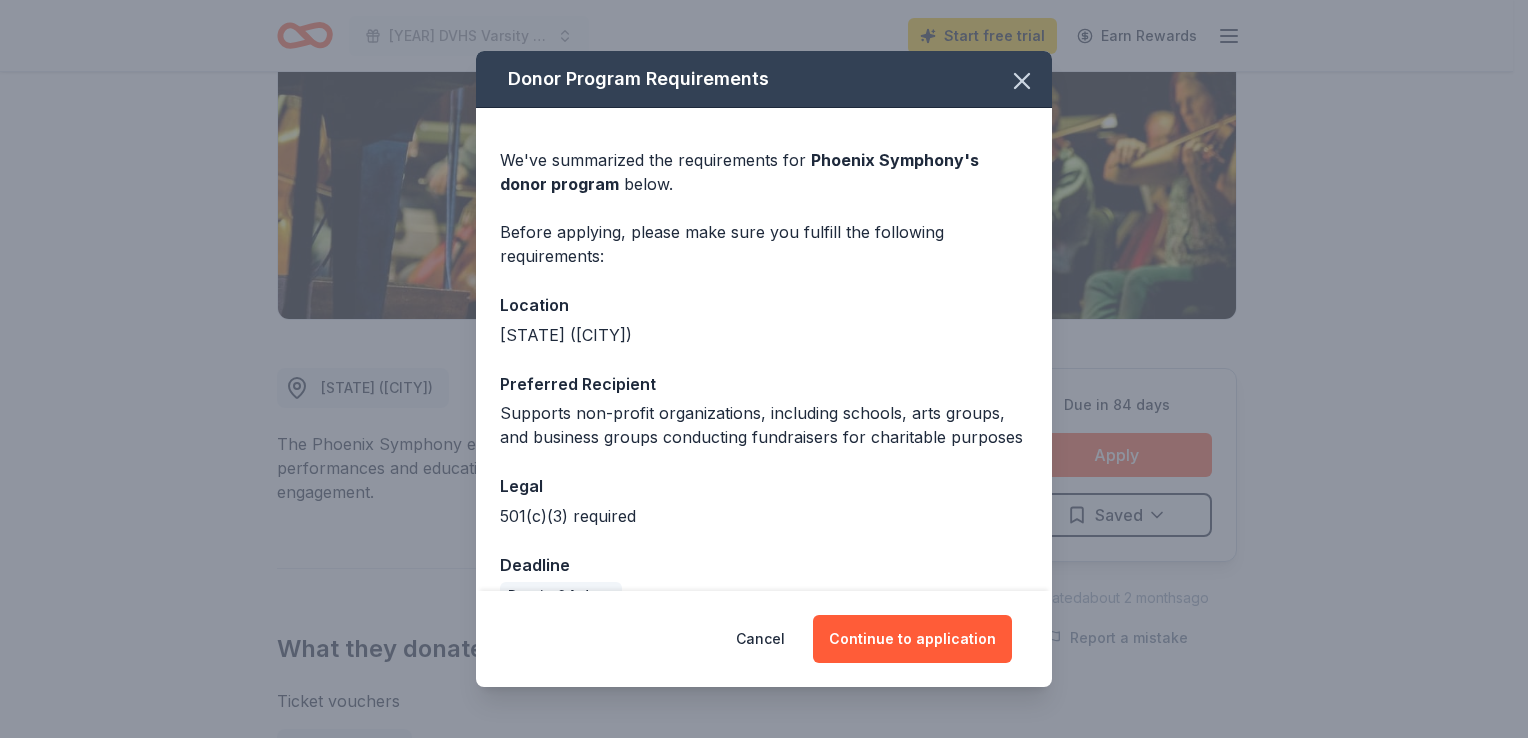 scroll, scrollTop: 66, scrollLeft: 0, axis: vertical 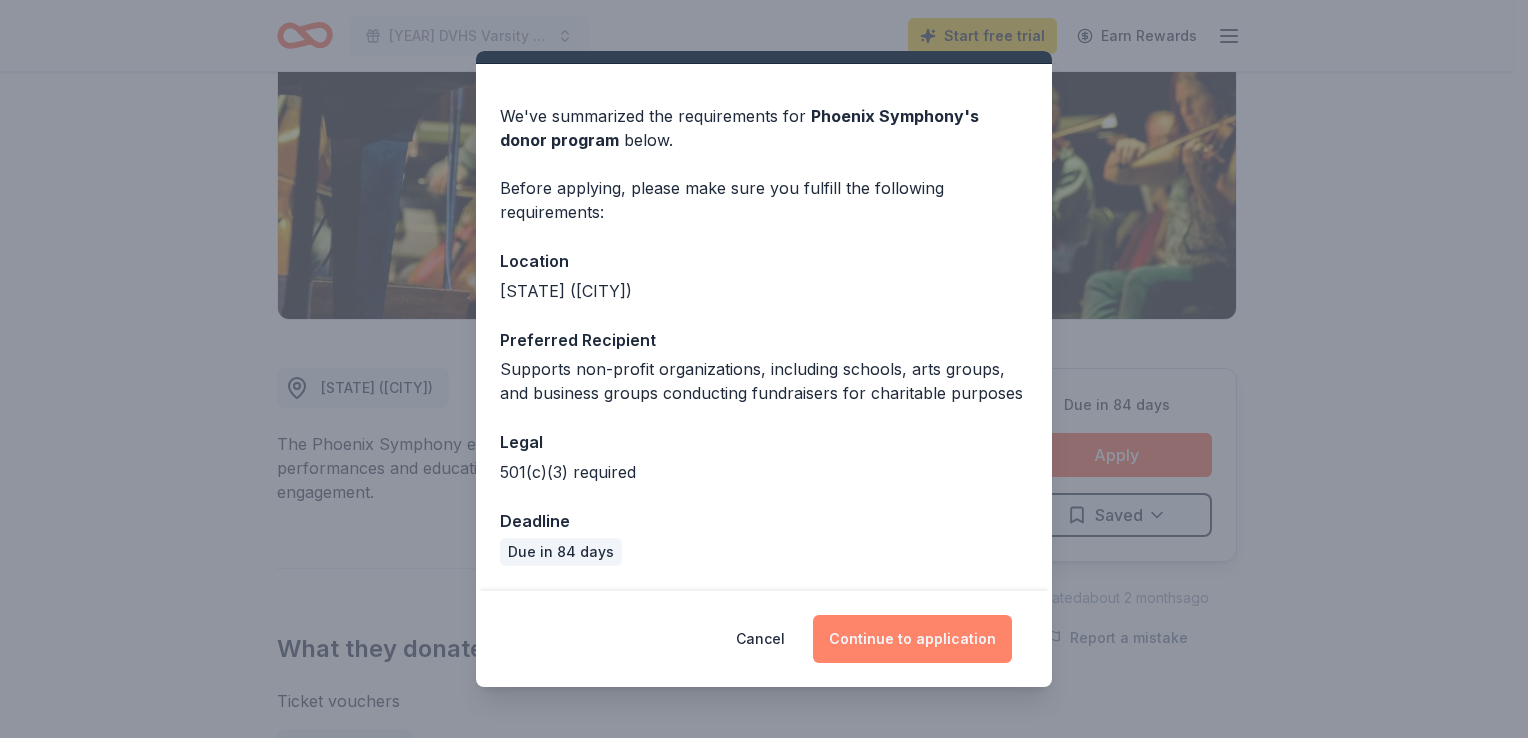 click on "Continue to application" at bounding box center (912, 639) 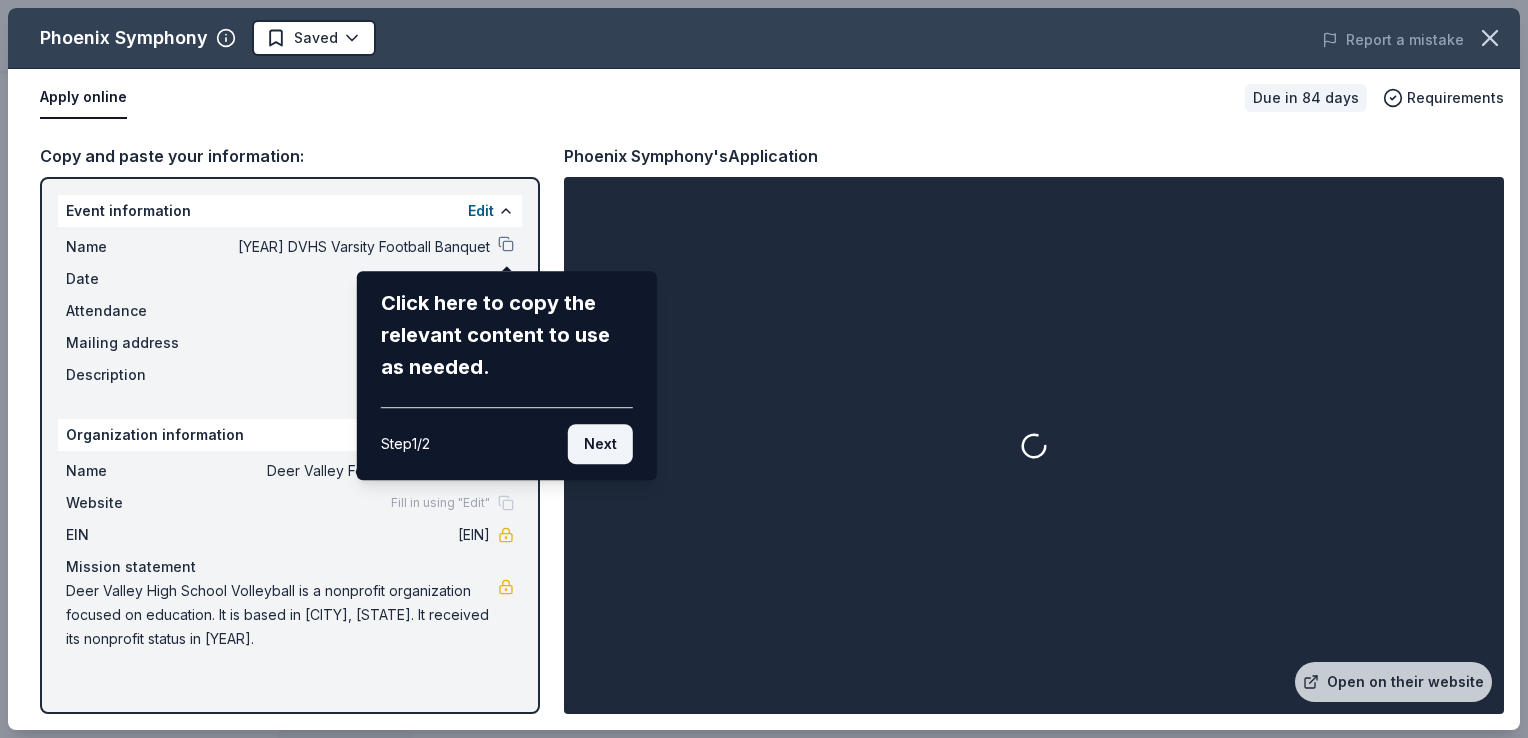 click on "Next" at bounding box center [600, 444] 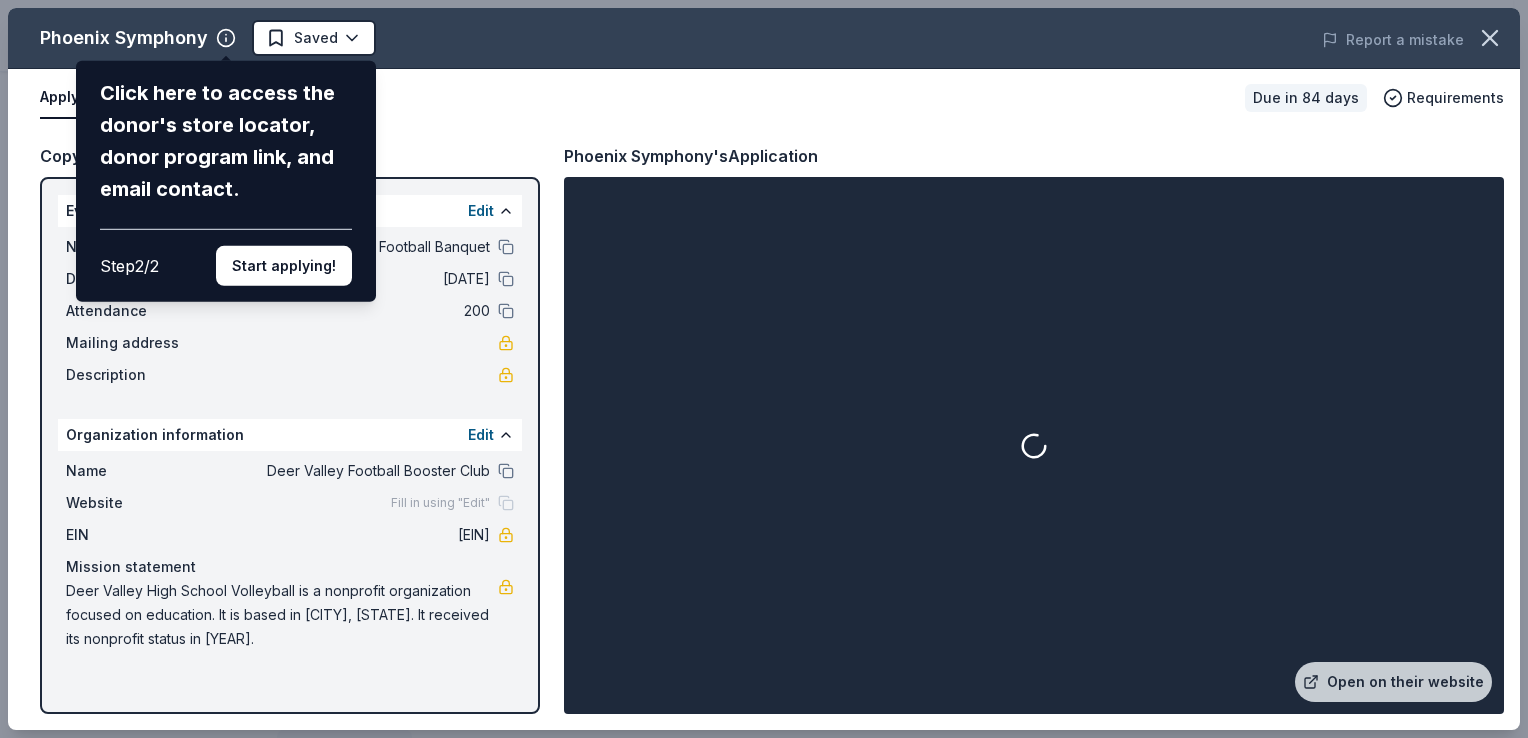click on "Phoenix Symphony Click here to access the donor's store locator, donor program link, and email contact. Step  2 / 2 Start applying! Saved Report a mistake Apply online Due in 84 days Requirements Copy and paste your information: Event information Edit Name [YEAR] DVHS Varsity Football Banquet Date [DATE] Attendance 200 Mailing address Description Organization information Edit Name Deer Valley Football Booster Club Website Fill in using "Edit" EIN [EIN] Mission statement Deer Valley High School Volleyball is a nonprofit organization focused on education. It is based in [CITY], [STATE]. It received its nonprofit status in [YEAR]. Phoenix Symphony's  Application Open on their website" at bounding box center (764, 369) 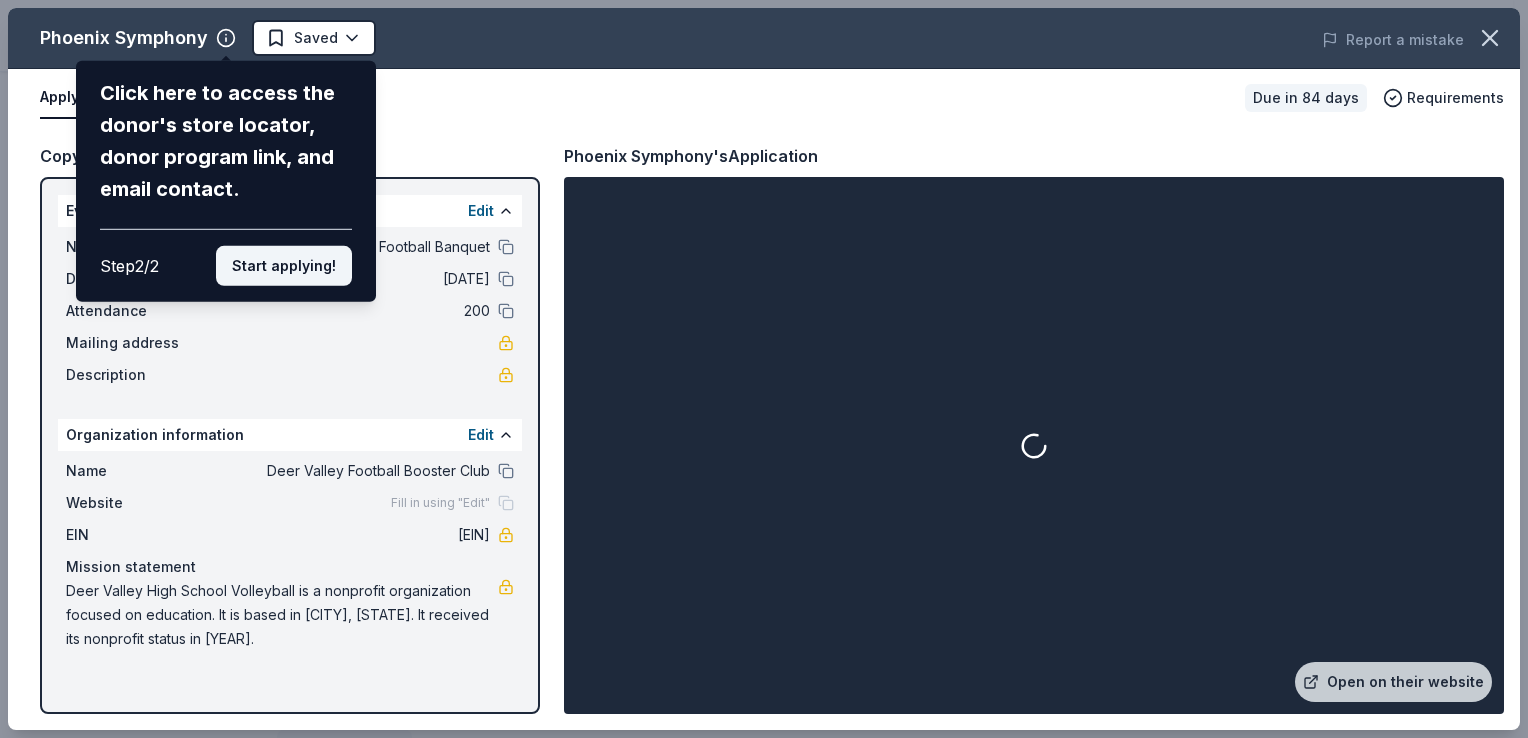 click on "Start applying!" at bounding box center [284, 266] 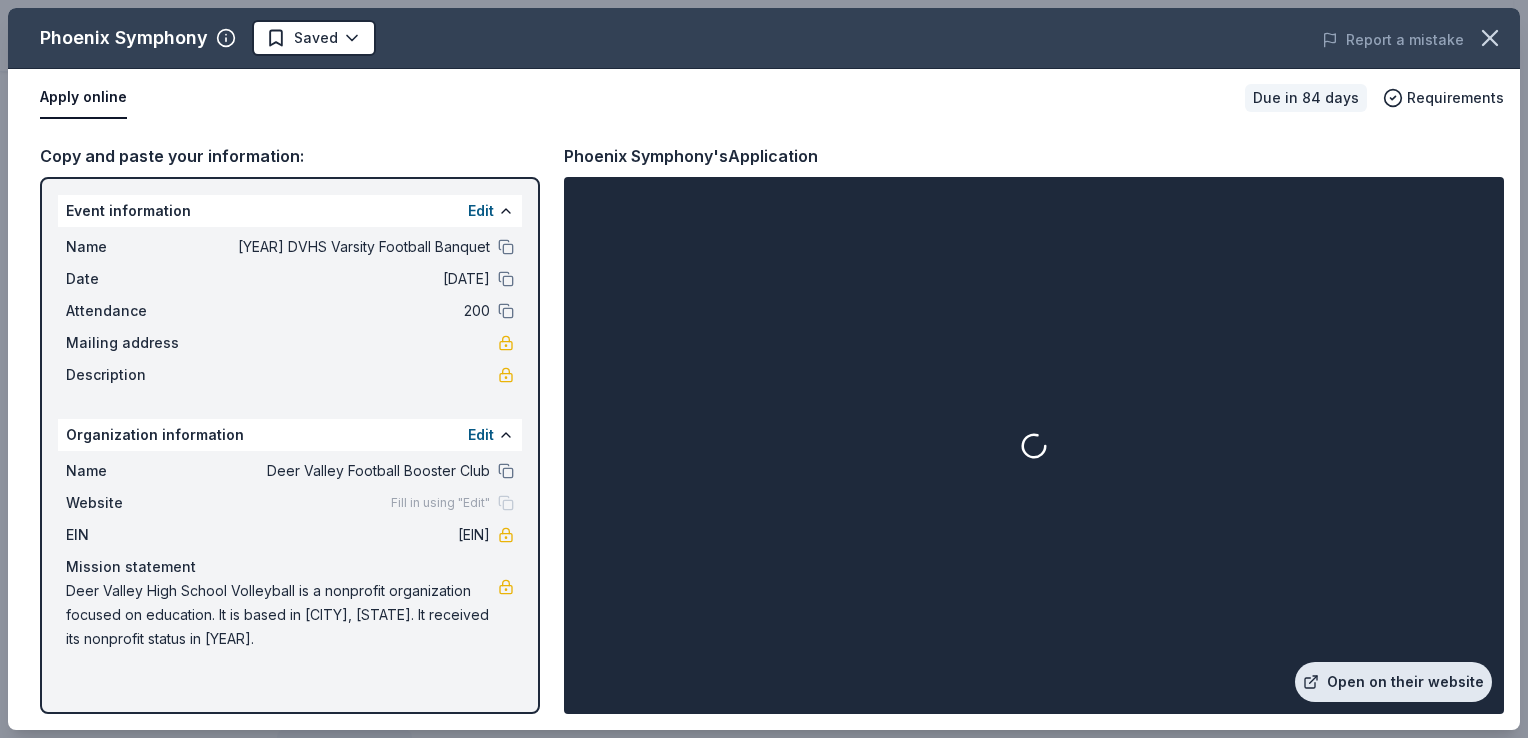 click on "Open on their website" at bounding box center [1393, 682] 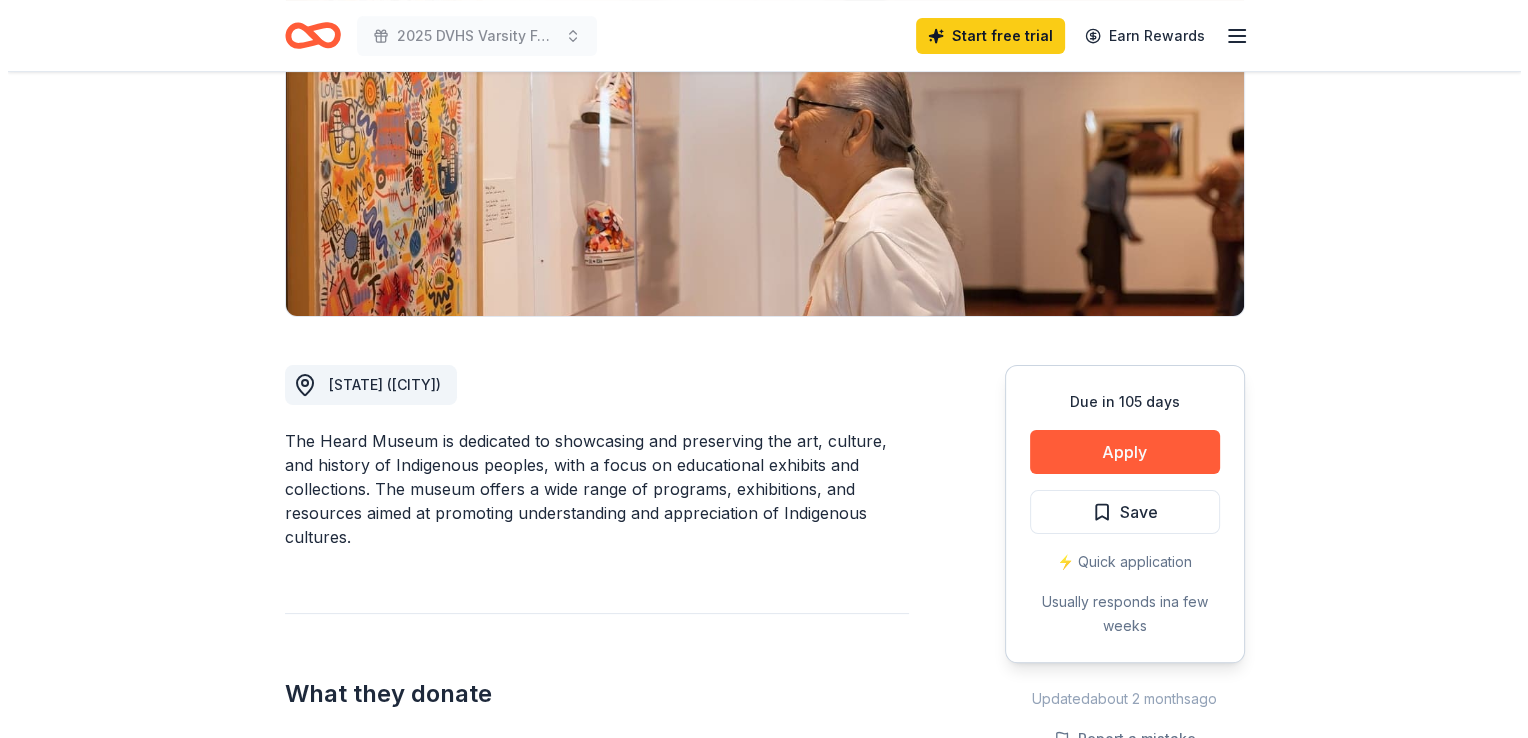 scroll, scrollTop: 292, scrollLeft: 0, axis: vertical 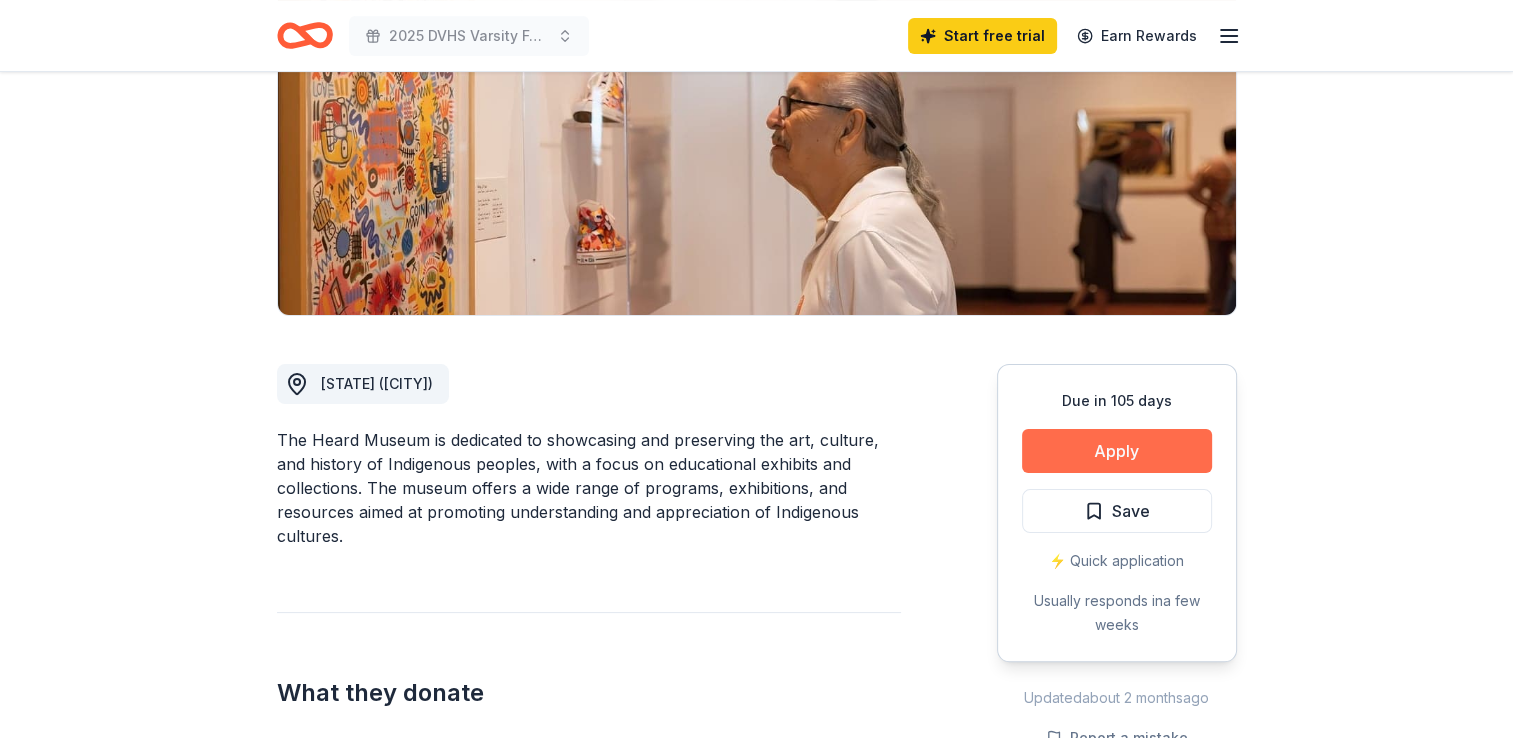 click on "Apply" at bounding box center (1117, 451) 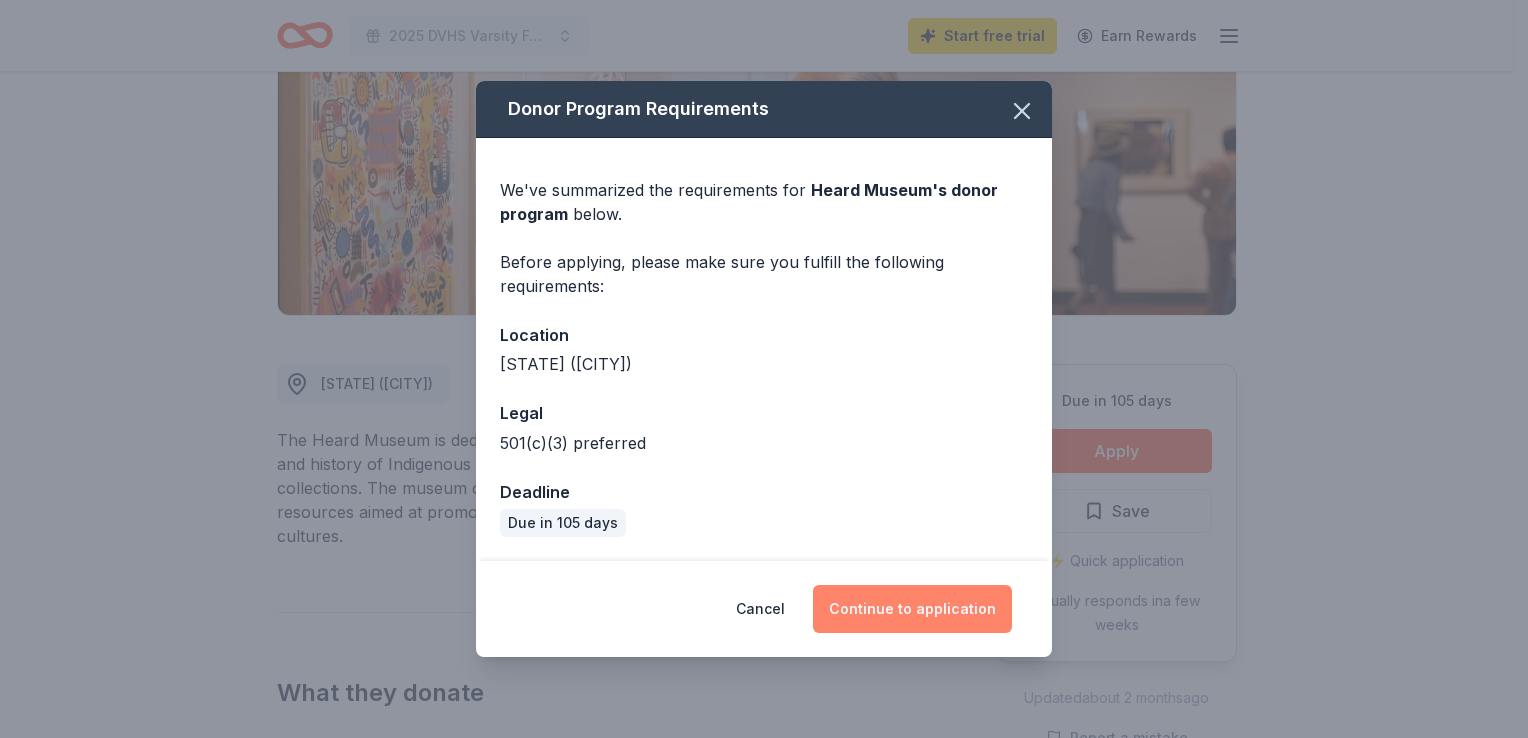 click on "Continue to application" at bounding box center (912, 609) 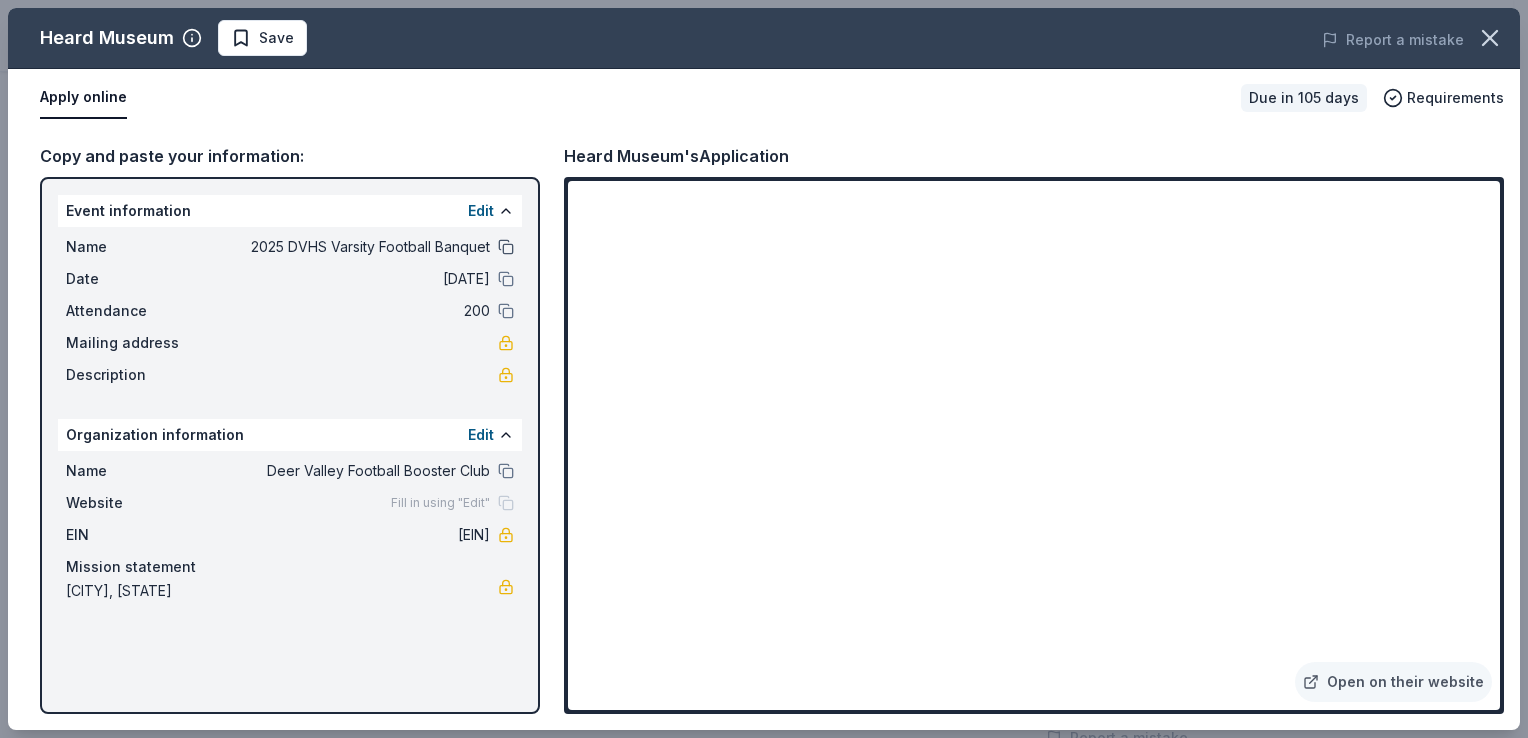 click at bounding box center [506, 247] 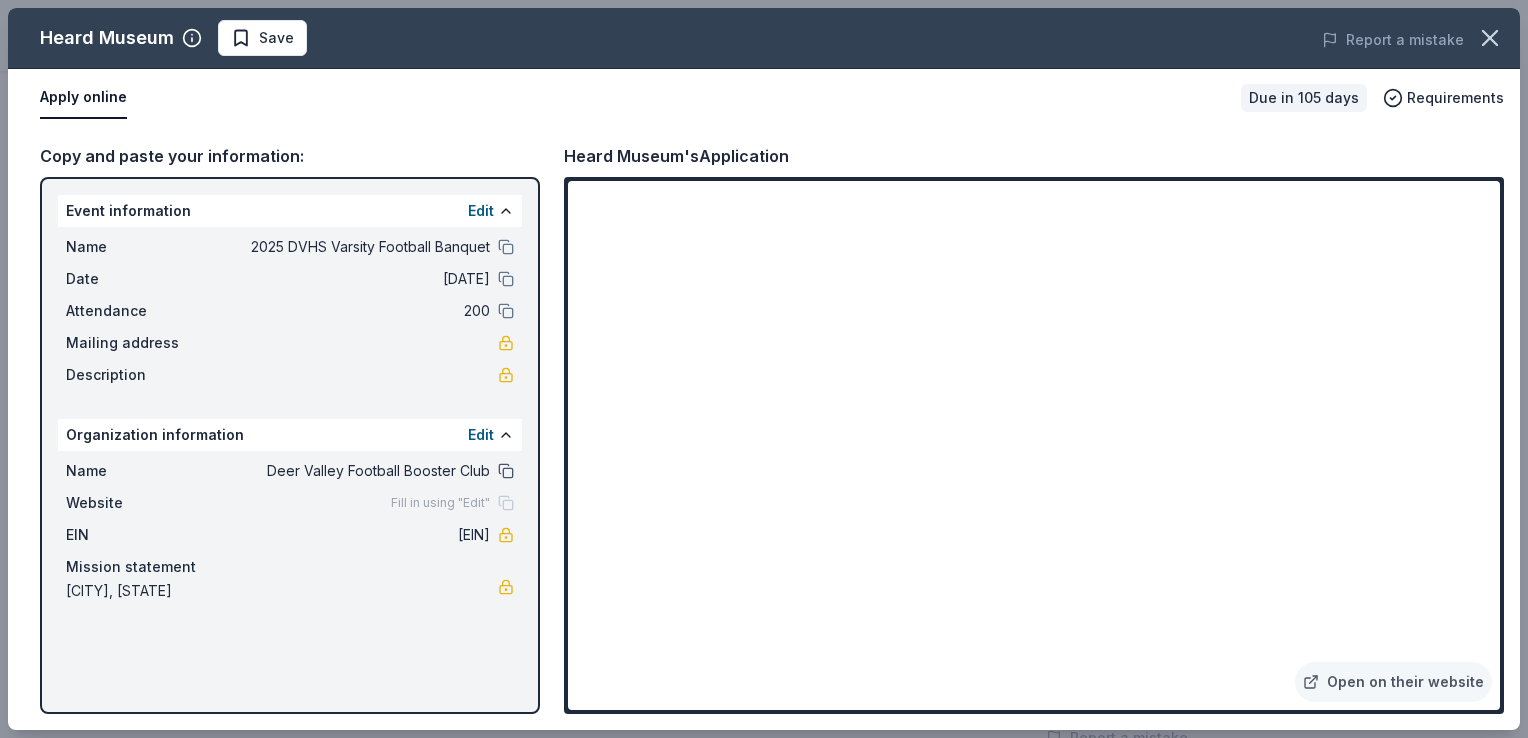 click at bounding box center [506, 471] 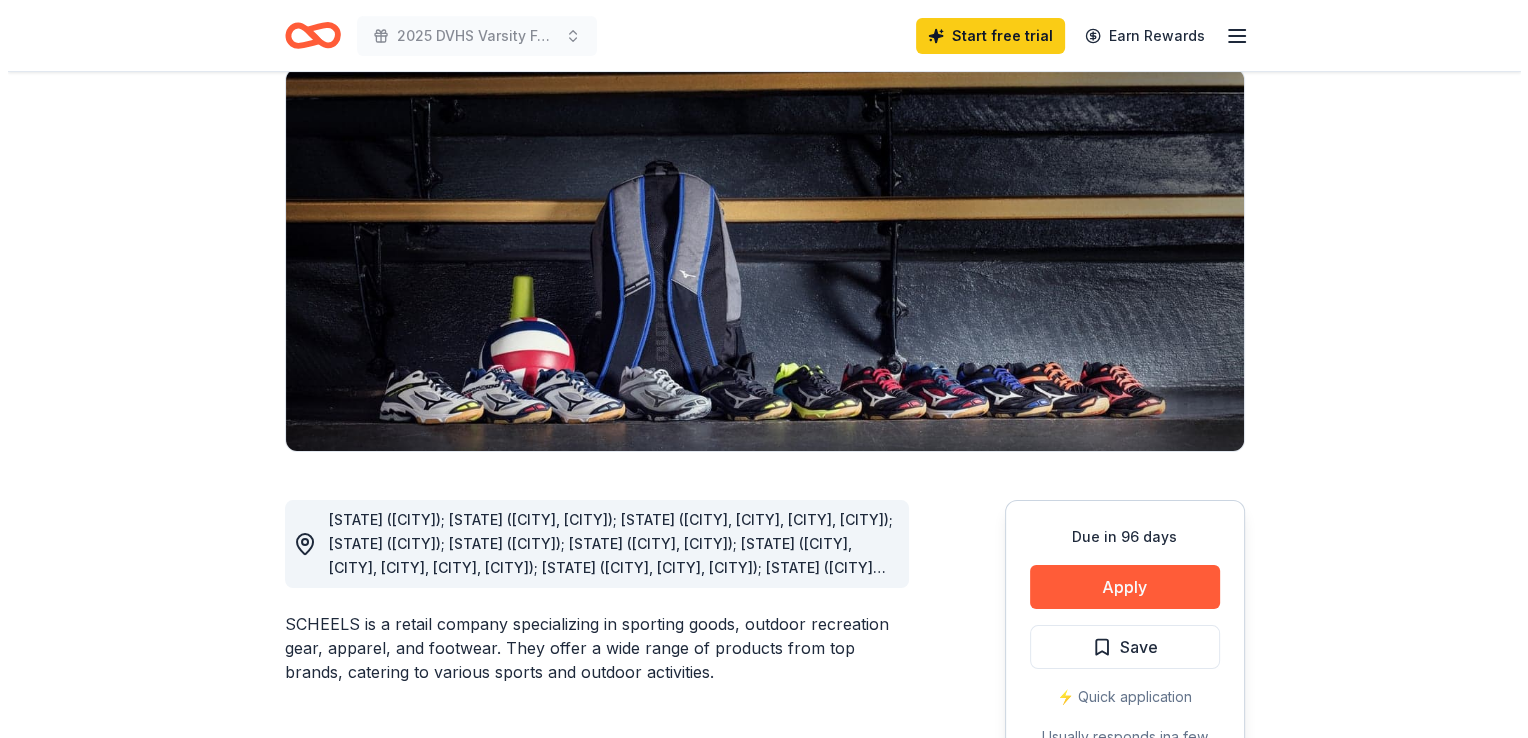 scroll, scrollTop: 191, scrollLeft: 0, axis: vertical 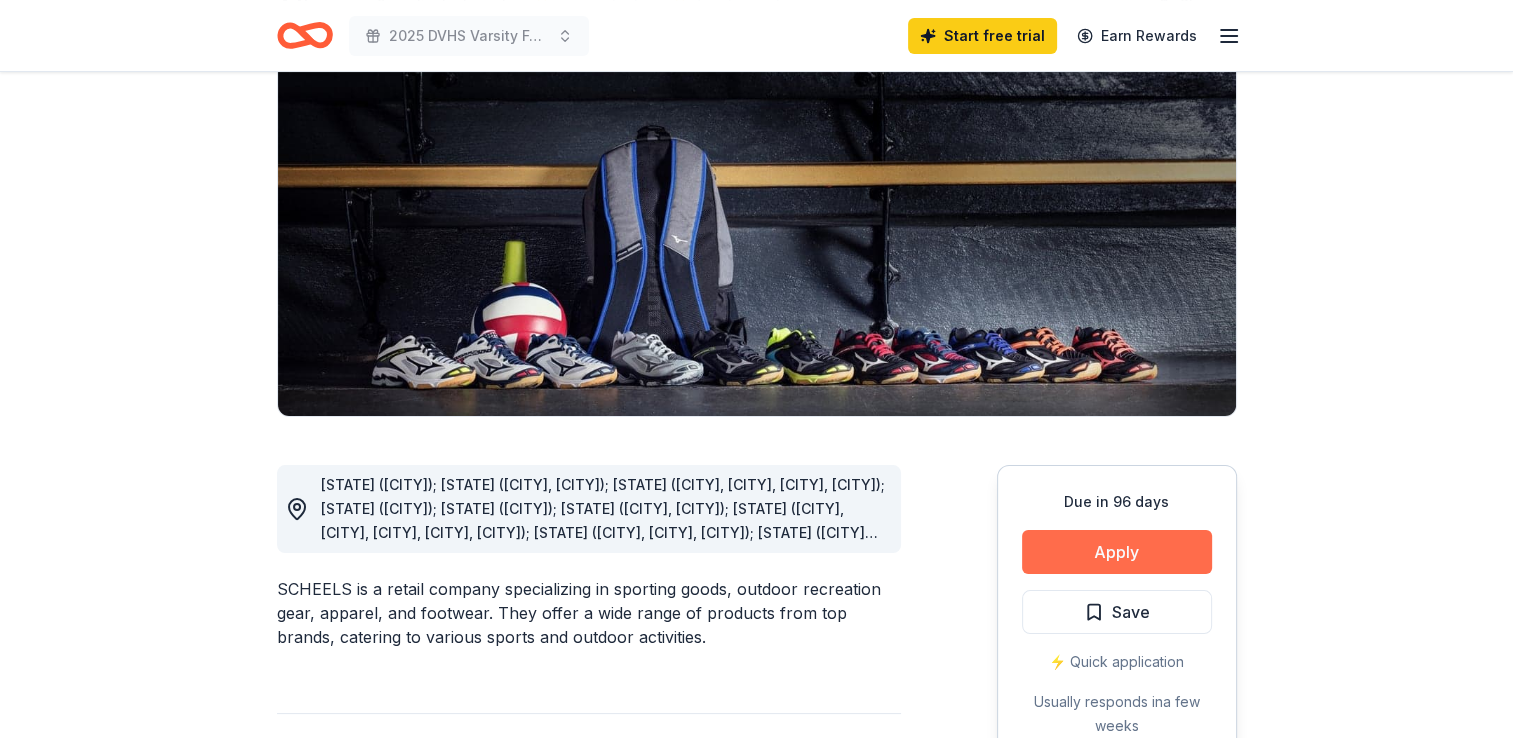 click on "Apply" at bounding box center (1117, 552) 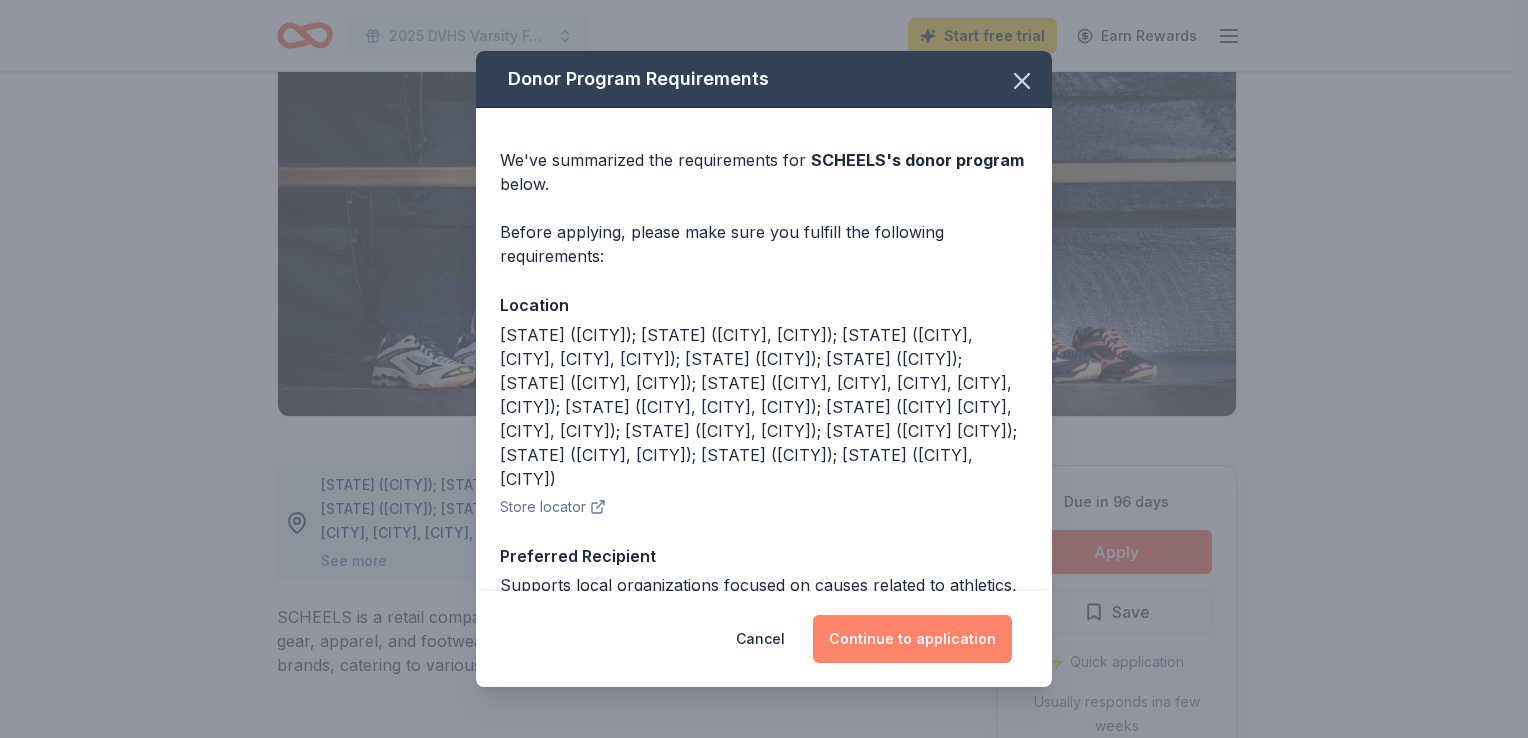 click on "Continue to application" at bounding box center (912, 639) 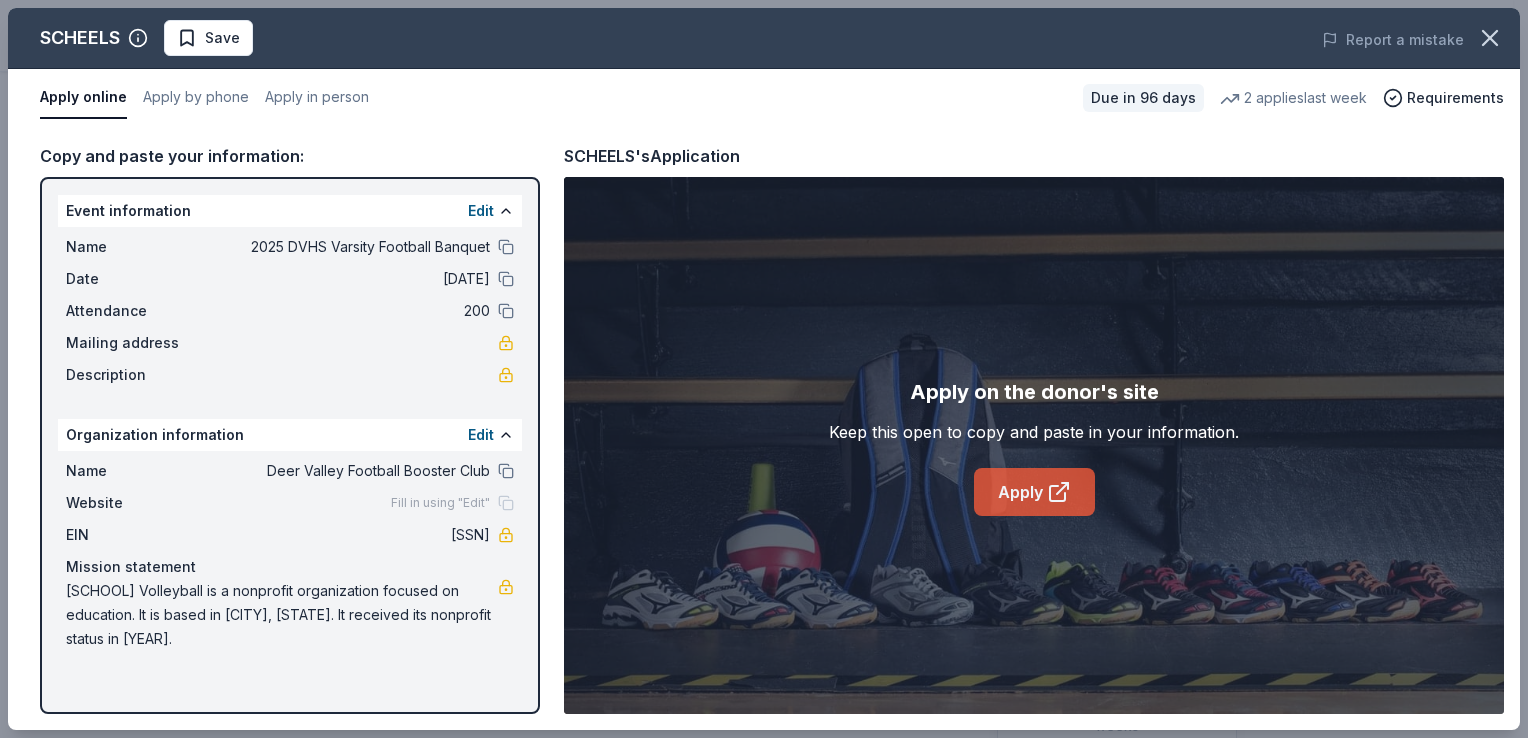 click on "Apply" at bounding box center (1034, 492) 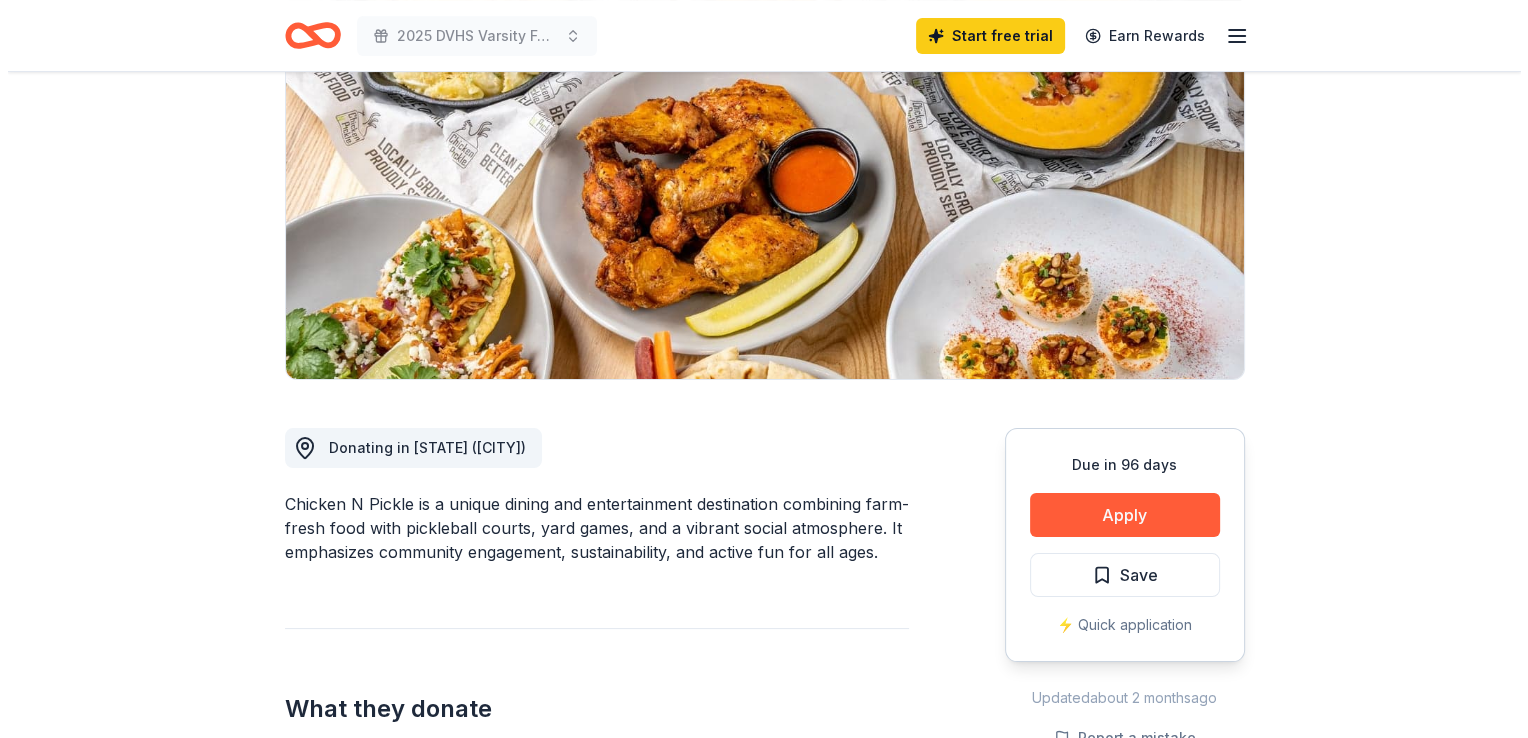 scroll, scrollTop: 235, scrollLeft: 0, axis: vertical 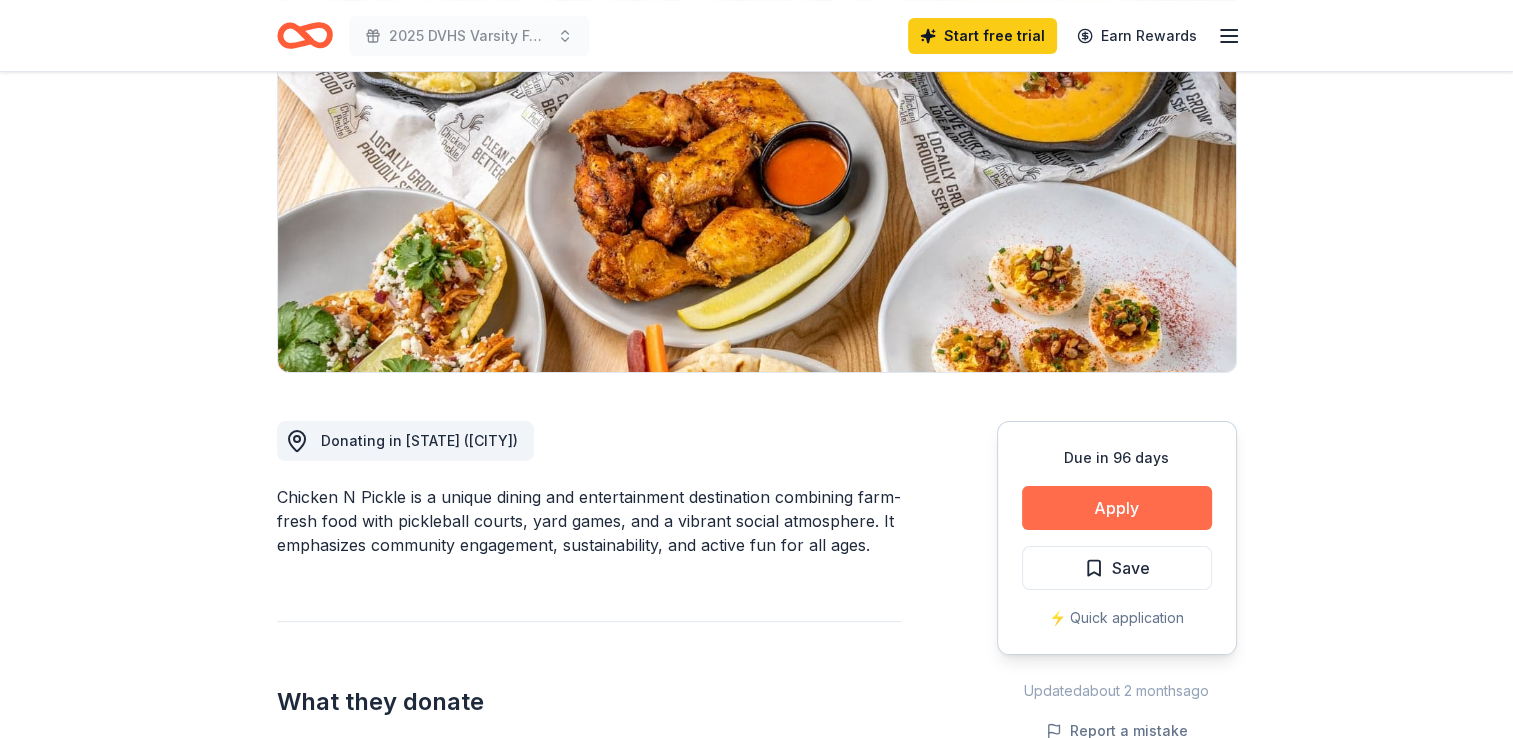 click on "Apply" at bounding box center [1117, 508] 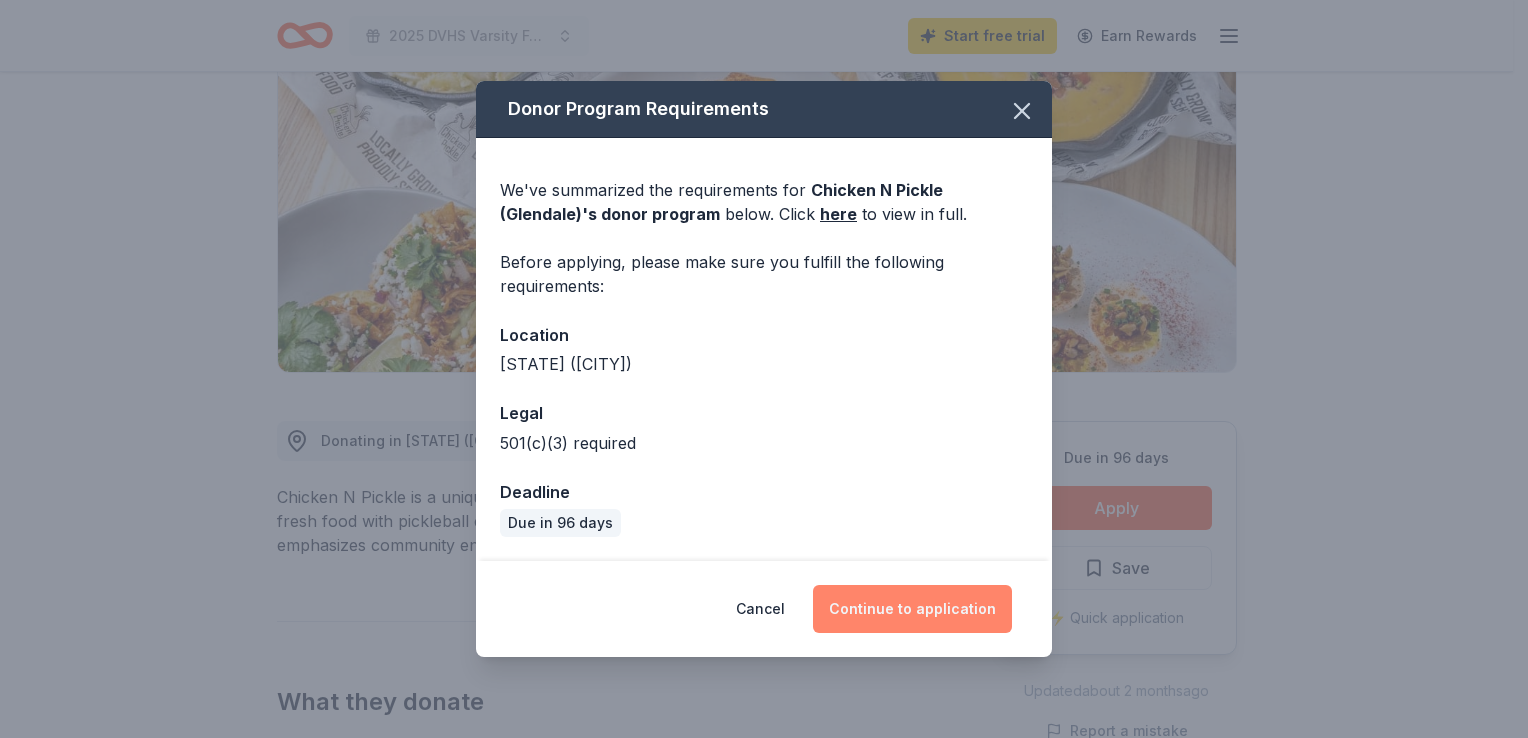 click on "Continue to application" at bounding box center (912, 609) 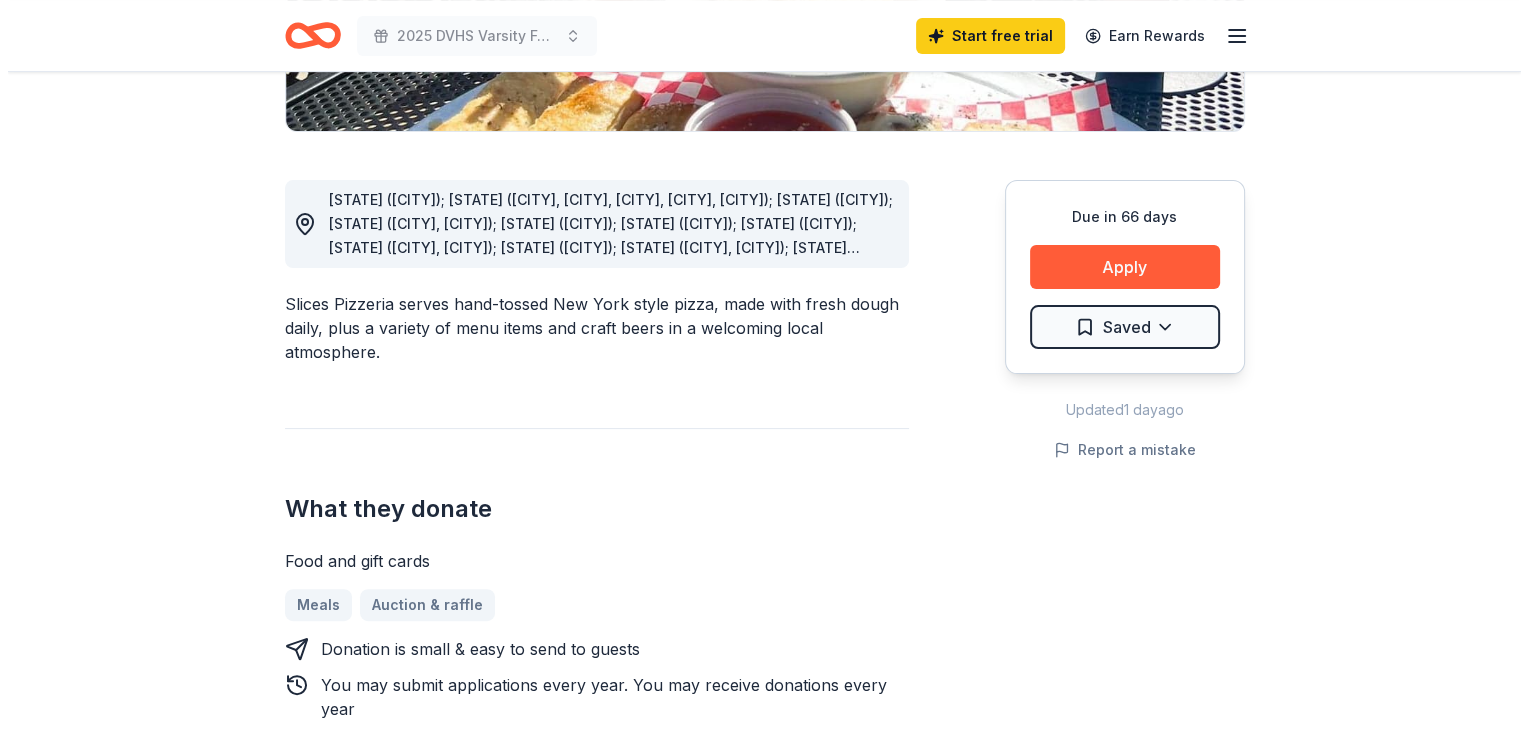 scroll, scrollTop: 478, scrollLeft: 0, axis: vertical 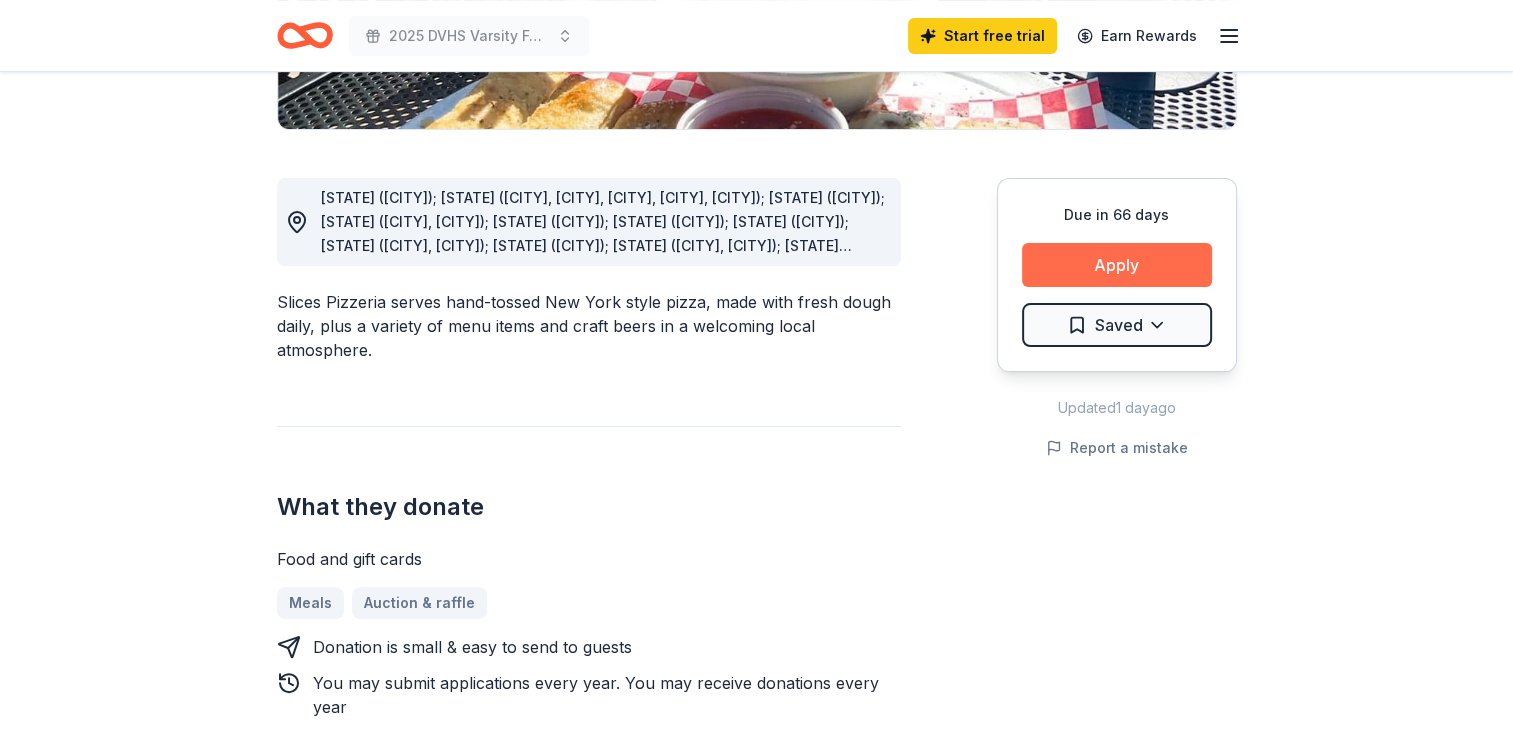 click on "Apply" at bounding box center [1117, 265] 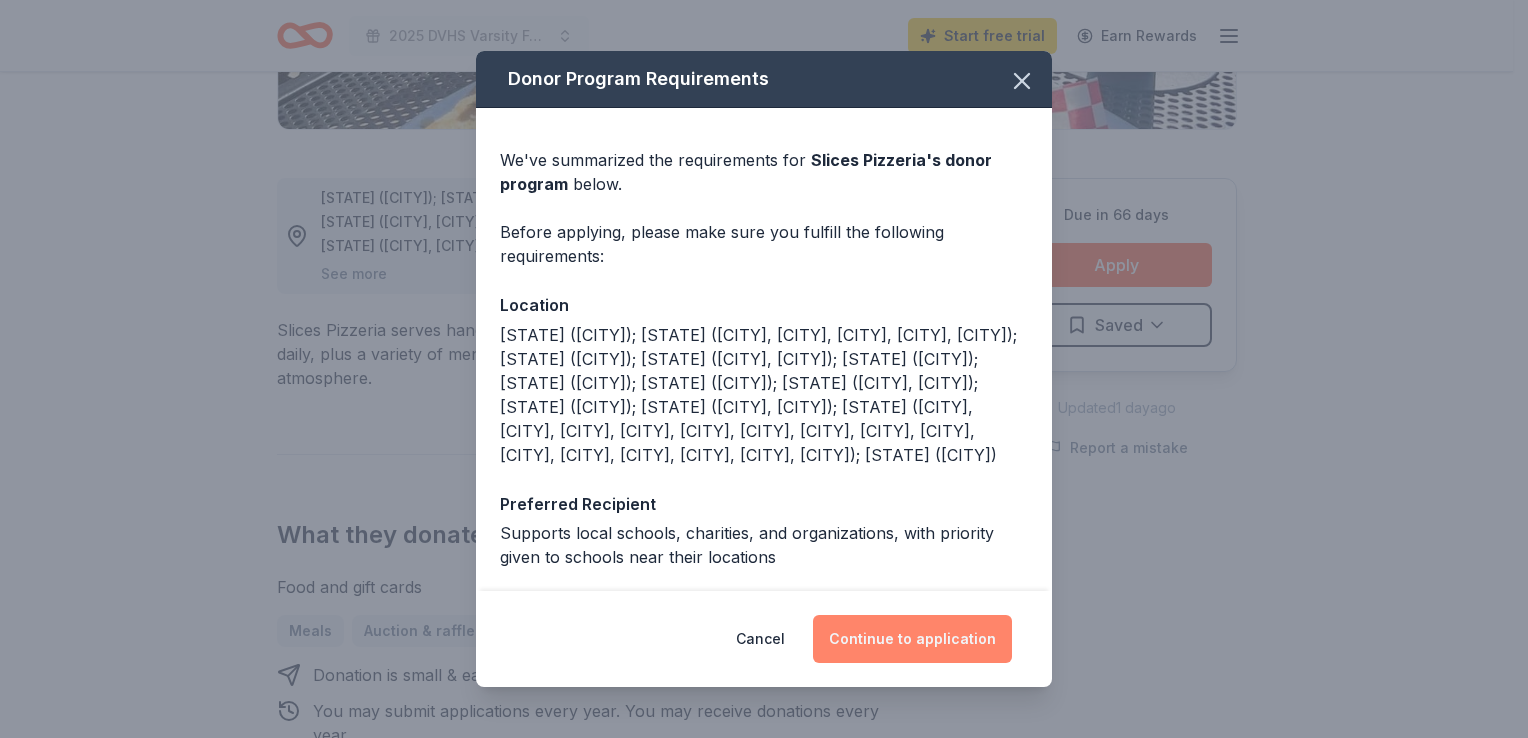 click on "Continue to application" at bounding box center (912, 639) 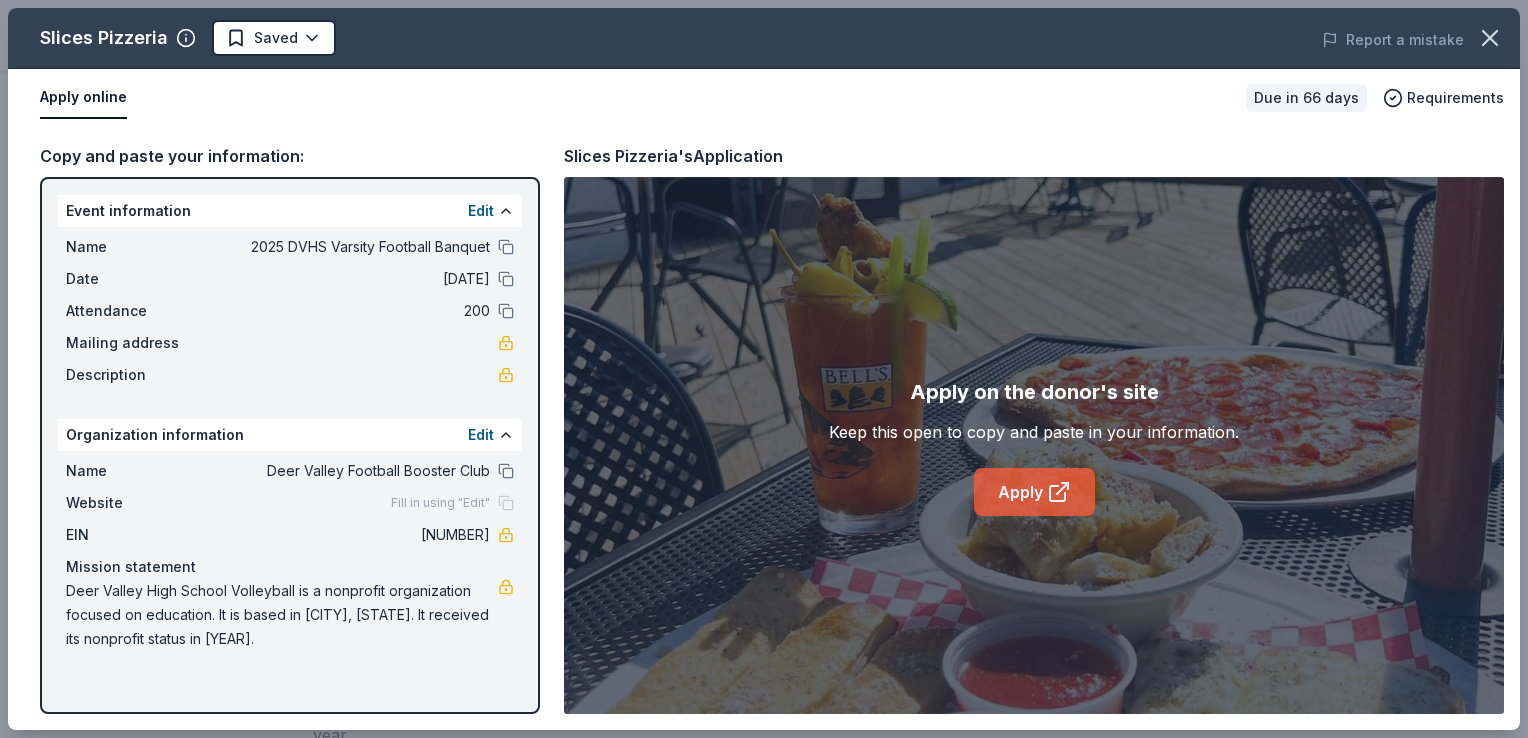 click on "Apply" at bounding box center [1034, 492] 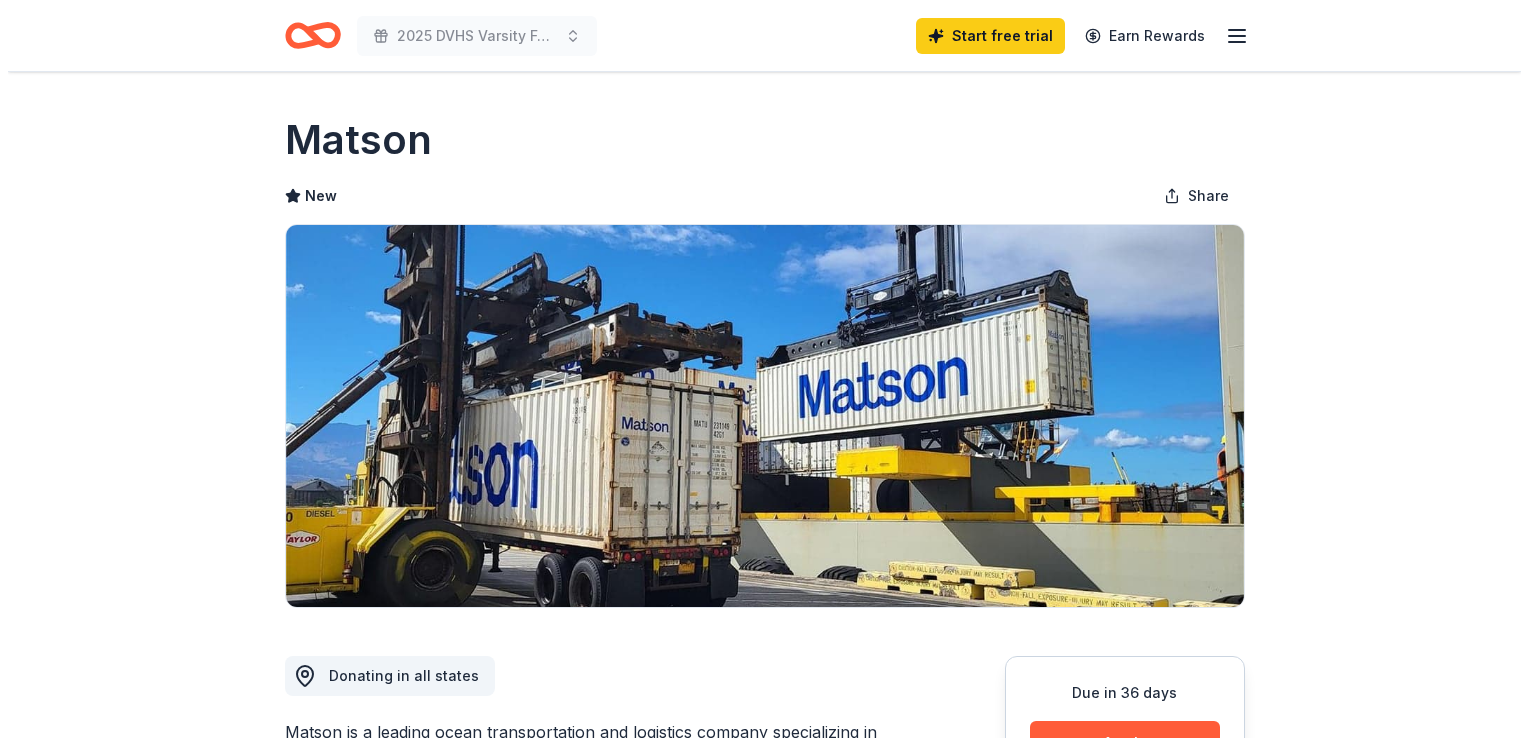 scroll, scrollTop: 0, scrollLeft: 0, axis: both 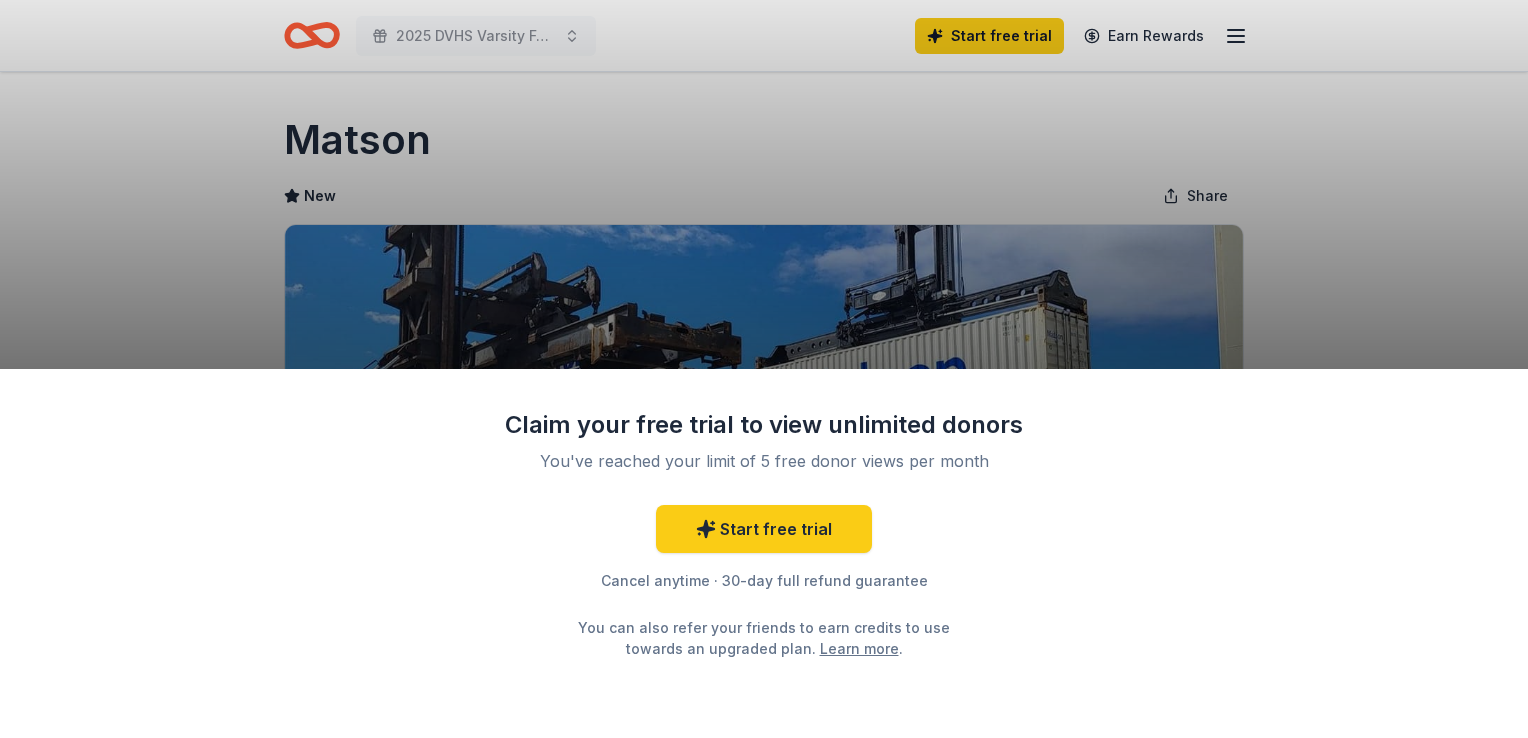 click on "Claim your free trial to view unlimited donors You've reached your limit of 5 free donor views per month Start free  trial Cancel anytime · 30-day full refund guarantee You can also refer your friends to earn credits to use towards an upgraded plan.   Learn more ." at bounding box center (764, 369) 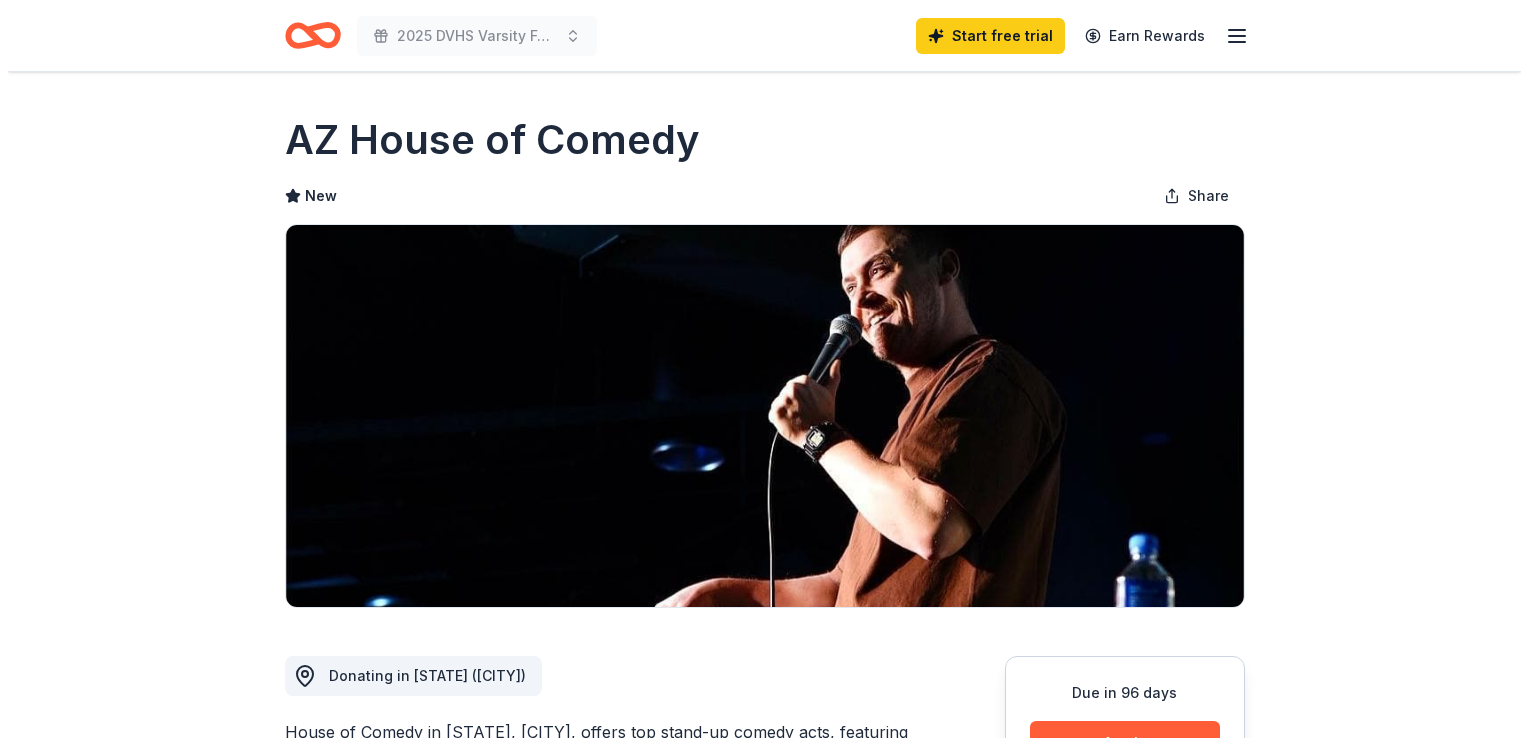 scroll, scrollTop: 0, scrollLeft: 0, axis: both 